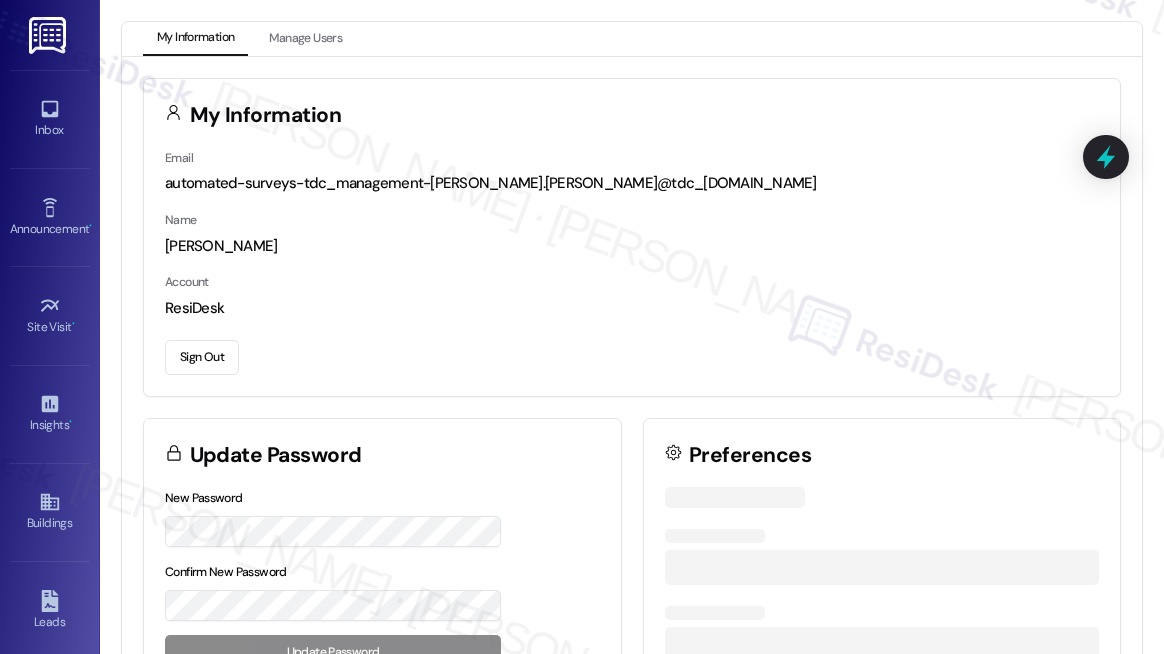 scroll, scrollTop: 0, scrollLeft: 0, axis: both 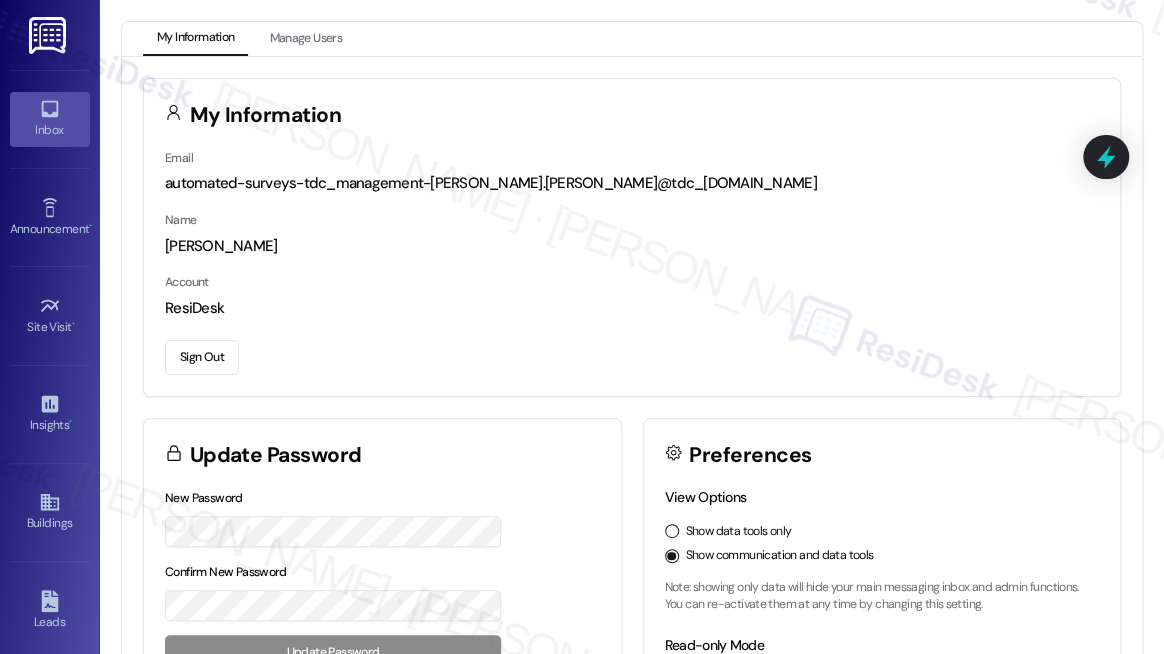 click on "Inbox" at bounding box center (50, 130) 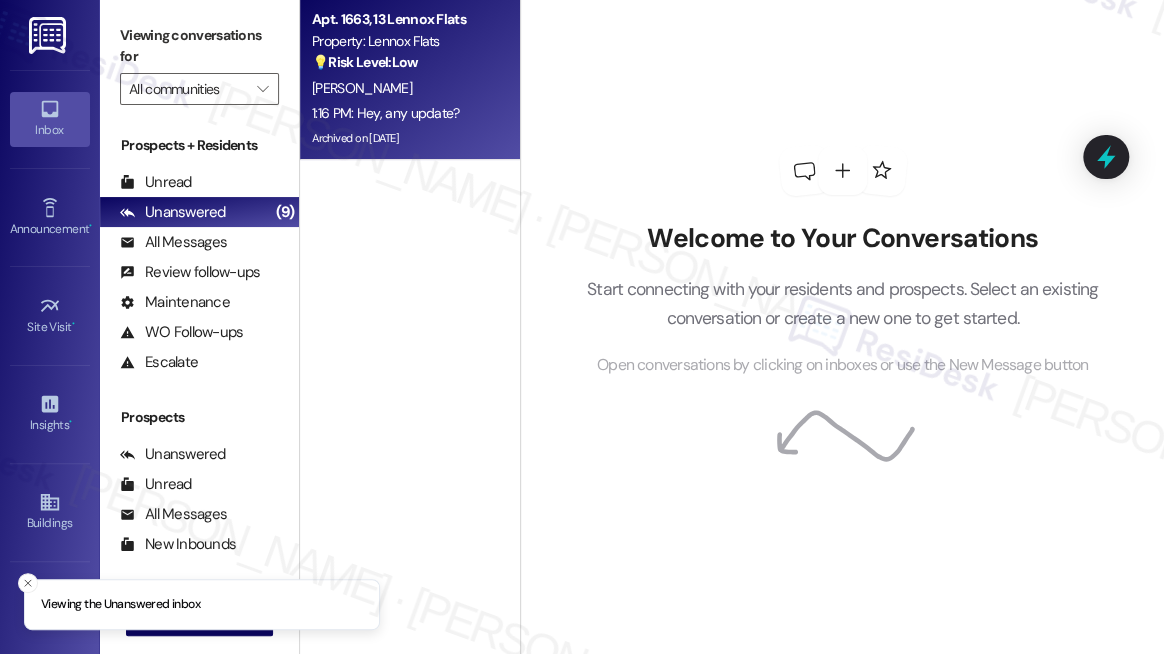 click on "1:16 PM: Hey, any update? 1:16 PM: Hey, any update?" at bounding box center (386, 113) 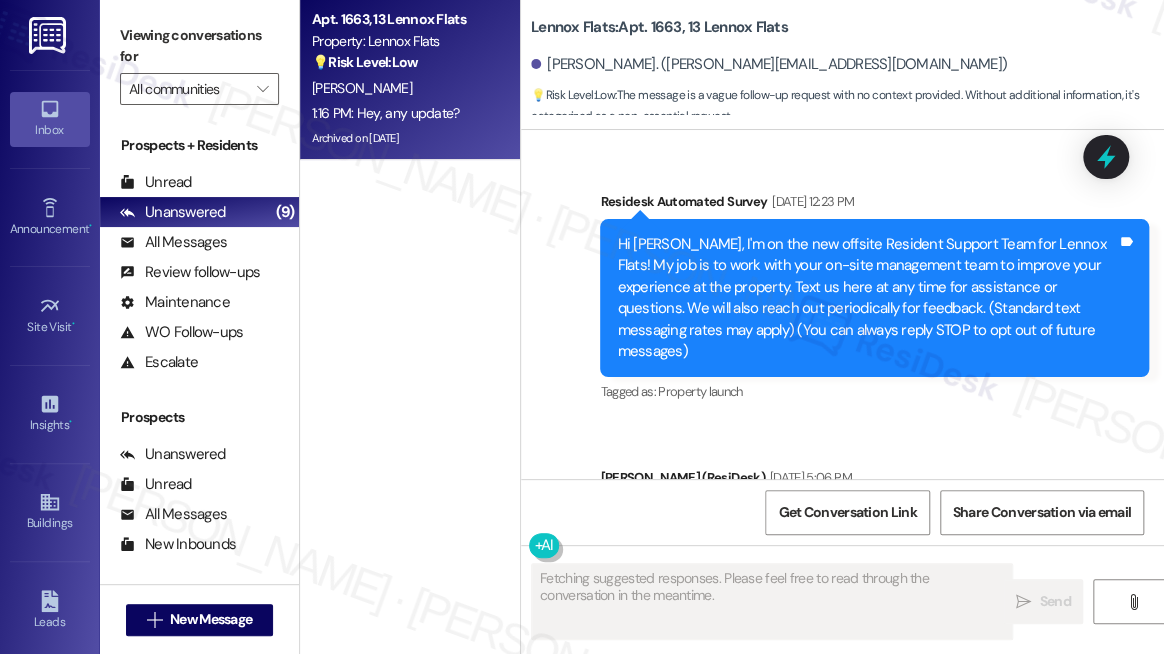 scroll, scrollTop: 24293, scrollLeft: 0, axis: vertical 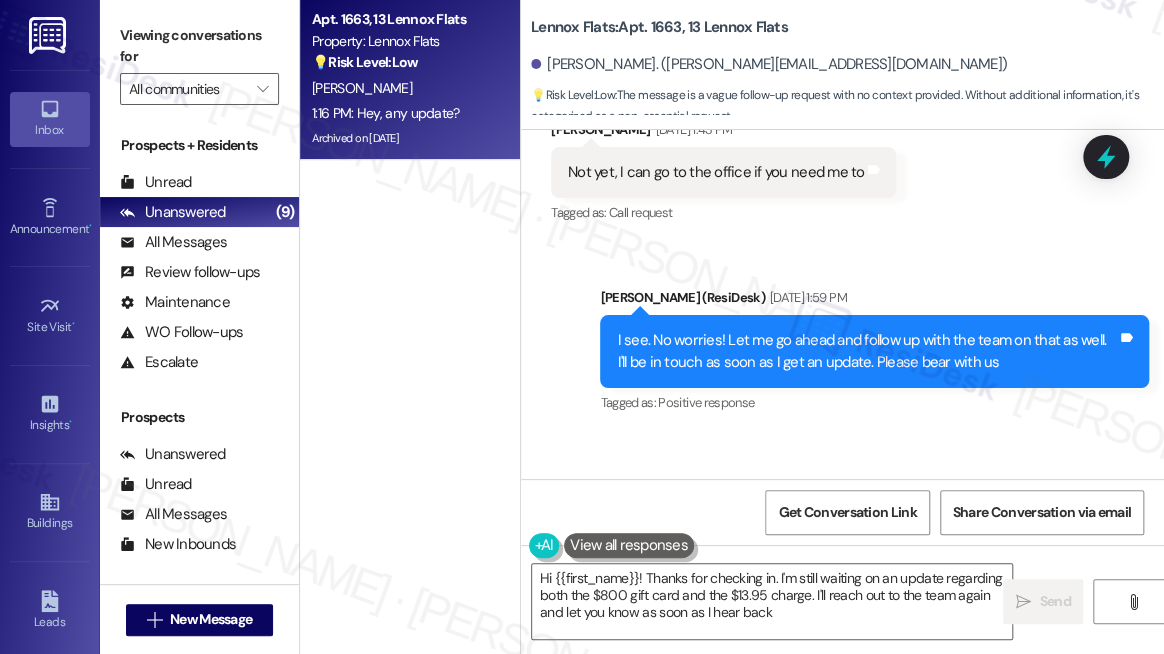 type on "Hi {{first_name}}! Thanks for checking in. I'm still waiting on an update regarding both the $800 gift card and the $13.95 charge. I'll reach out to the team again and let you know as soon as I hear back!" 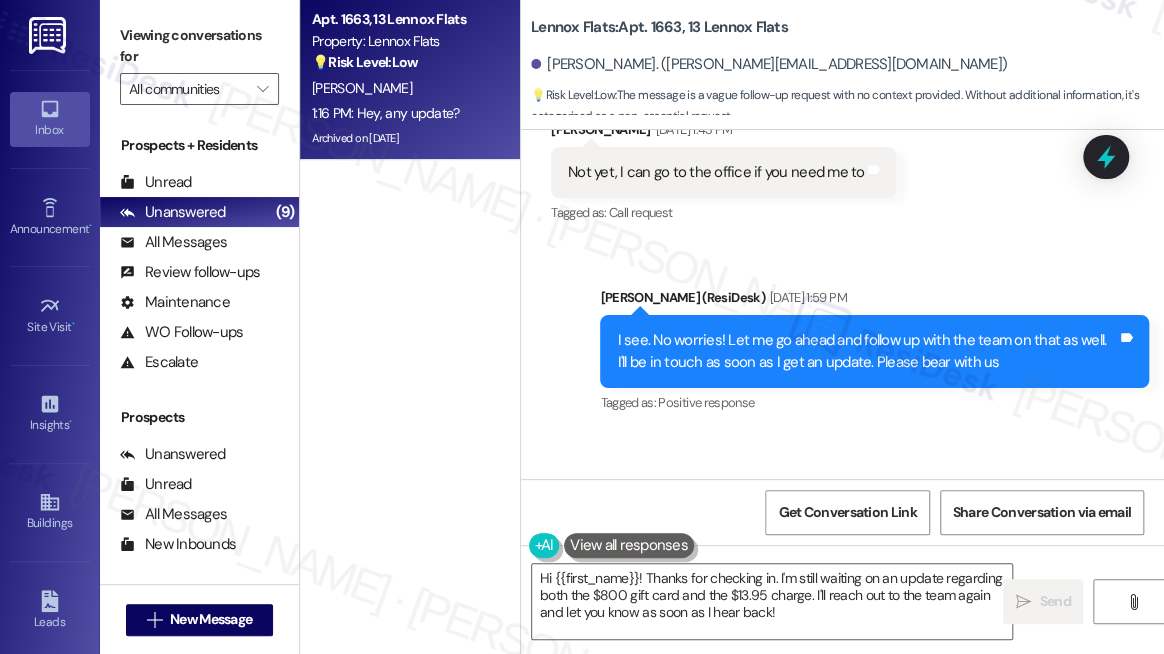 click on "Survey, sent via SMS Residesk Automated Survey [DATE] 12:23 PM Hi [PERSON_NAME], I'm on the new offsite Resident Support Team for Lennox Flats! My job is to work with your on-site management team to improve your experience at the property. Text us here at any time for assistance or questions. We will also reach out periodically for feedback. (Standard text messaging rates may apply) (You can always reply STOP to opt out of future messages) Tags and notes Tagged as:   Property launch Click to highlight conversations about Property launch Announcement, sent via SMS [PERSON_NAME]   (ResiDesk) [DATE] 5:06 PM Hi [PERSON_NAME], we're constantly striving to make Lennox Flats the best place to live. What do you enjoy most about residing here? Your input will help us understand what we're doing right and where we can improve! Tags and notes Tagged as:   Praise ,  Click to highlight conversations about Praise Amenities ,  Click to highlight conversations about Amenities Tenant complaint Announcement, sent via SMS Tagged as:" at bounding box center (842, 304) 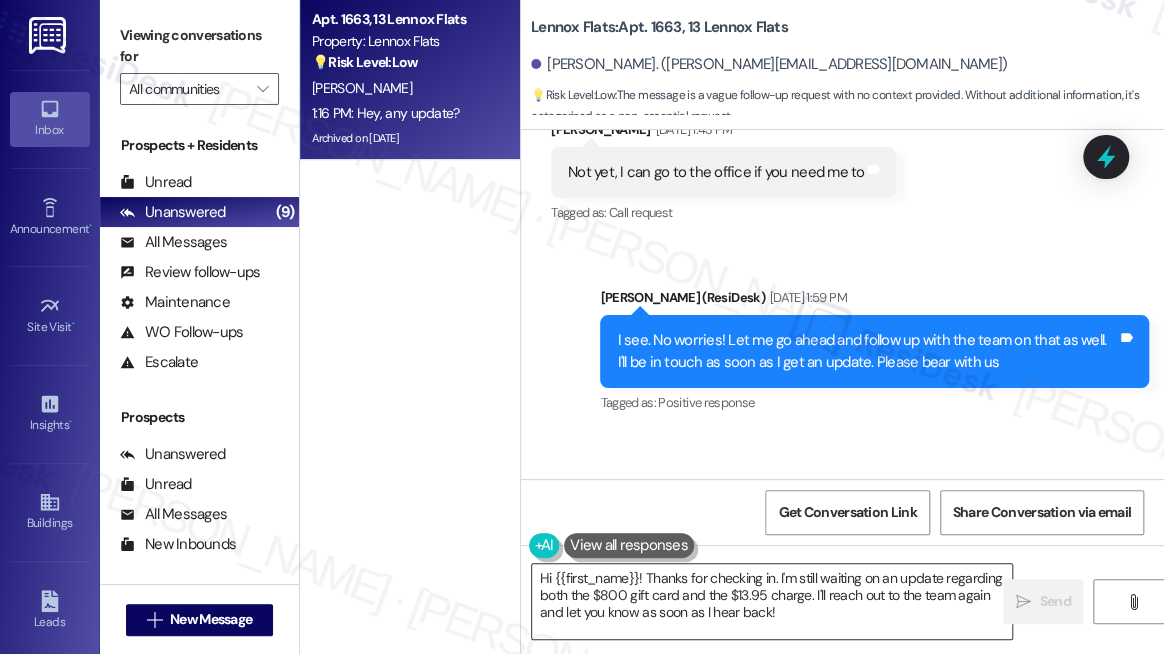click on "Hi {{first_name}}! Thanks for checking in. I'm still waiting on an update regarding both the $800 gift card and the $13.95 charge. I'll reach out to the team again and let you know as soon as I hear back!" at bounding box center (772, 601) 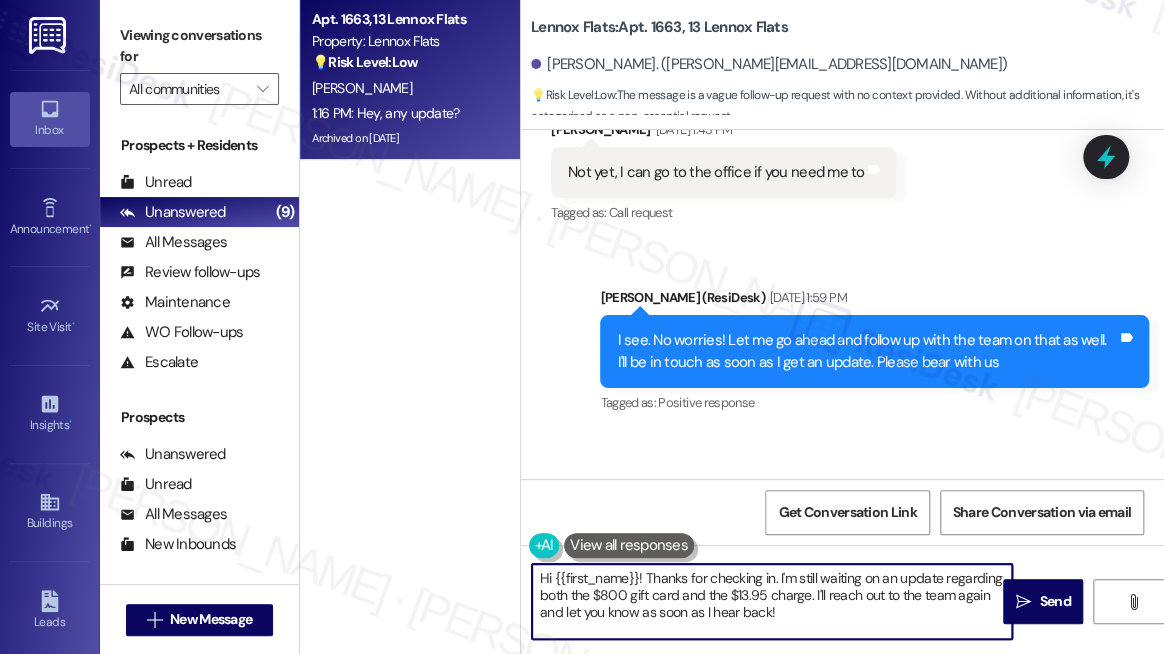 scroll, scrollTop: 23989, scrollLeft: 0, axis: vertical 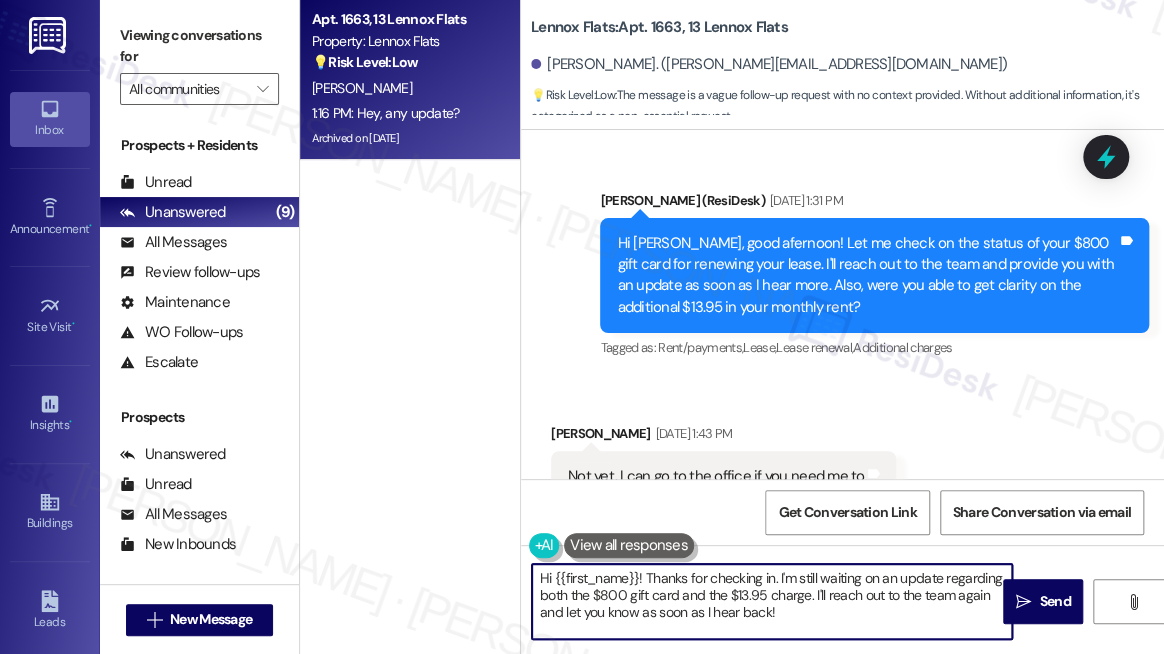 click on "Hi {{first_name}}! Thanks for checking in. I'm still waiting on an update regarding both the $800 gift card and the $13.95 charge. I'll reach out to the team again and let you know as soon as I hear back!" at bounding box center (772, 601) 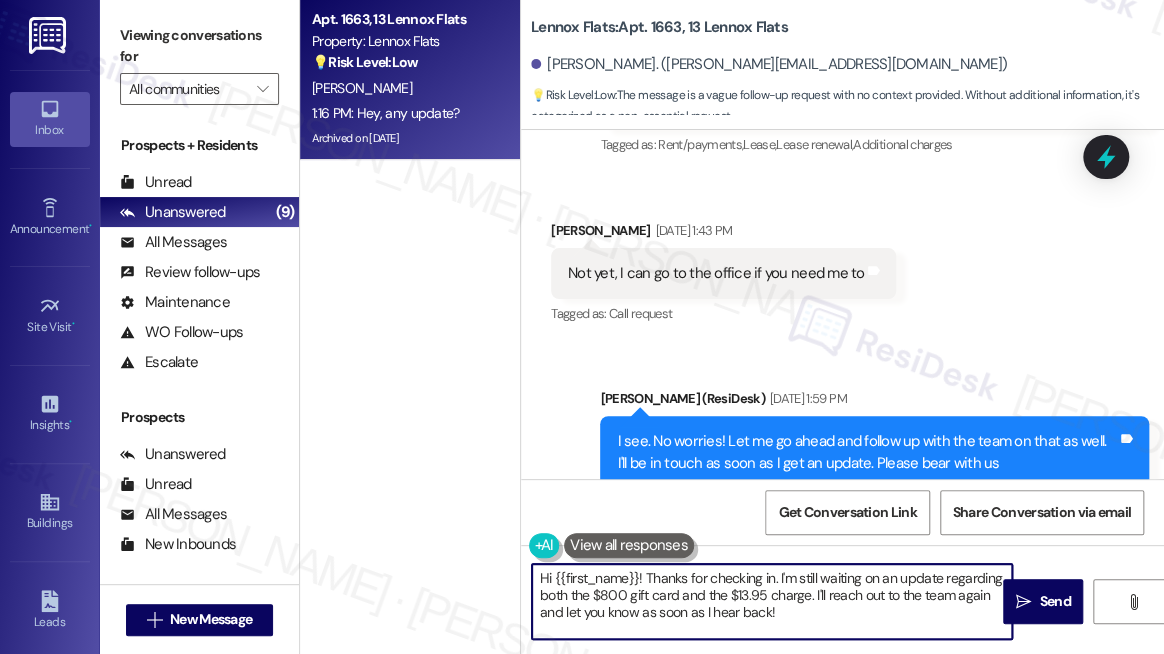 scroll, scrollTop: 24293, scrollLeft: 0, axis: vertical 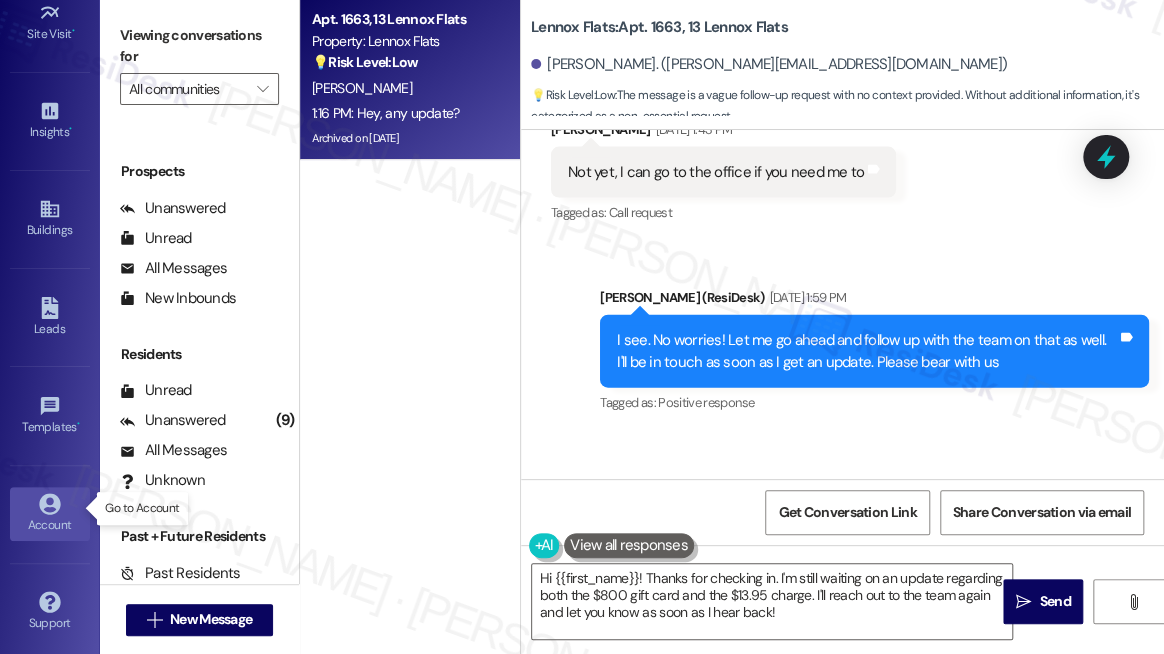 click on "Account" at bounding box center (50, 514) 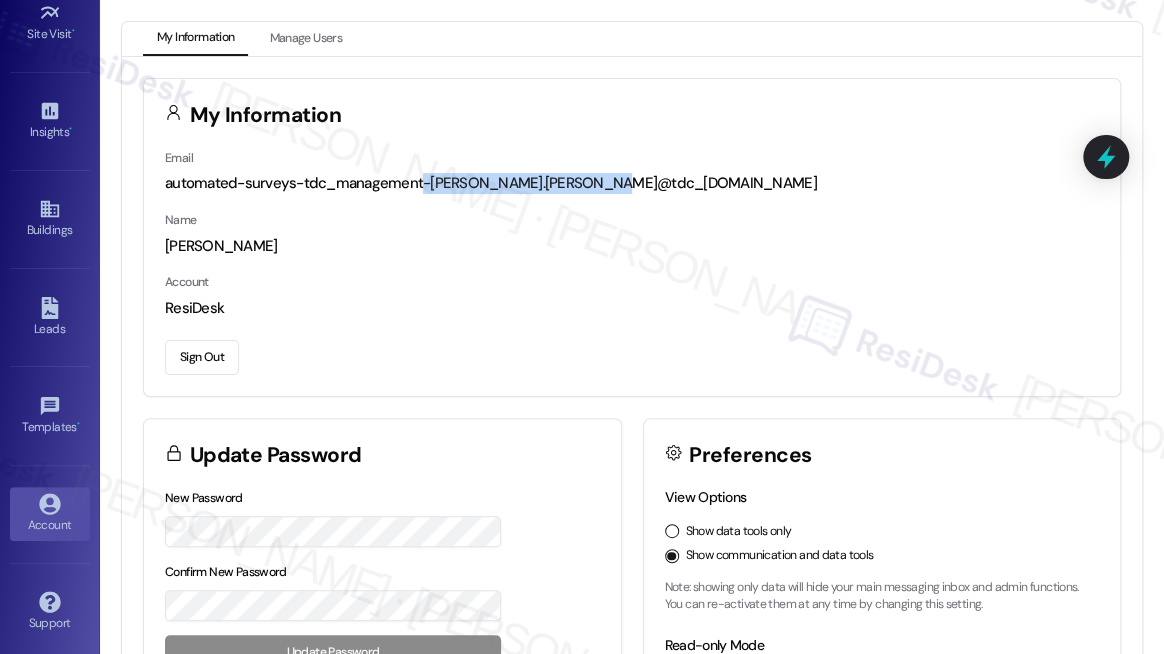 drag, startPoint x: 416, startPoint y: 184, endPoint x: 606, endPoint y: 184, distance: 190 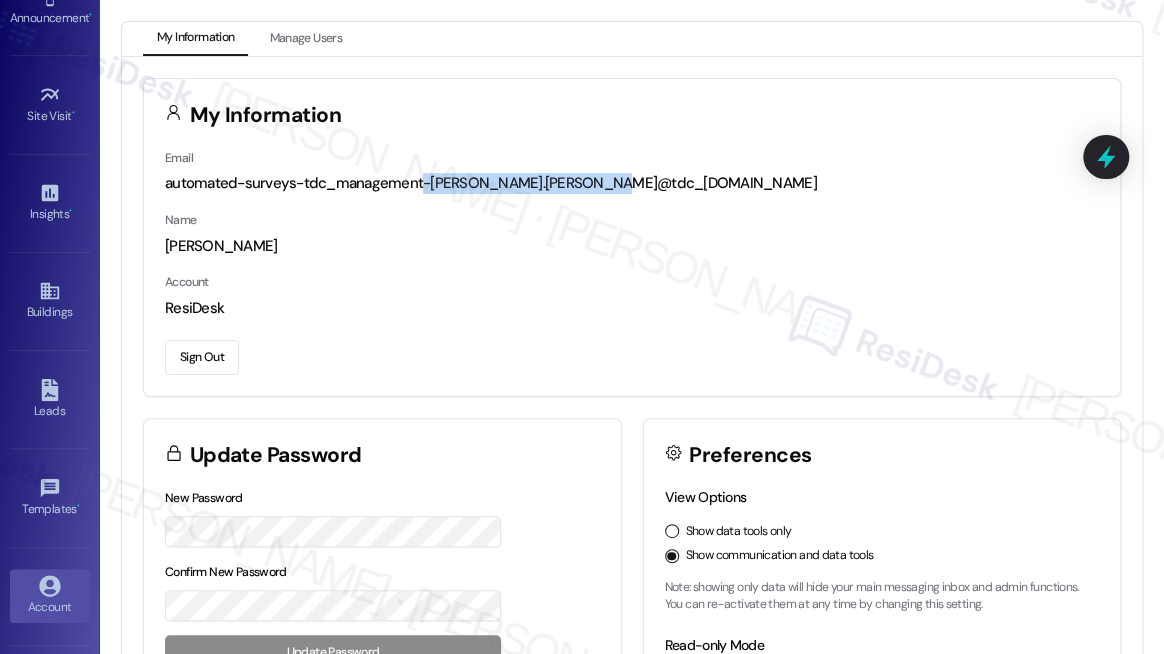 scroll, scrollTop: 0, scrollLeft: 0, axis: both 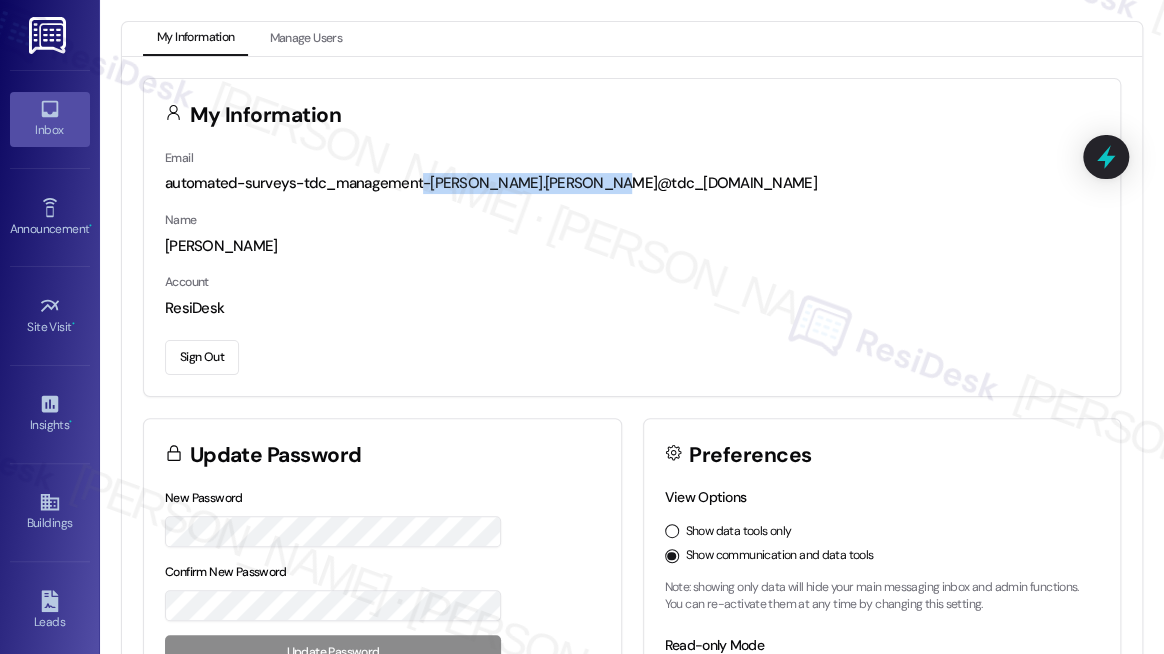 click on "Inbox" at bounding box center [50, 119] 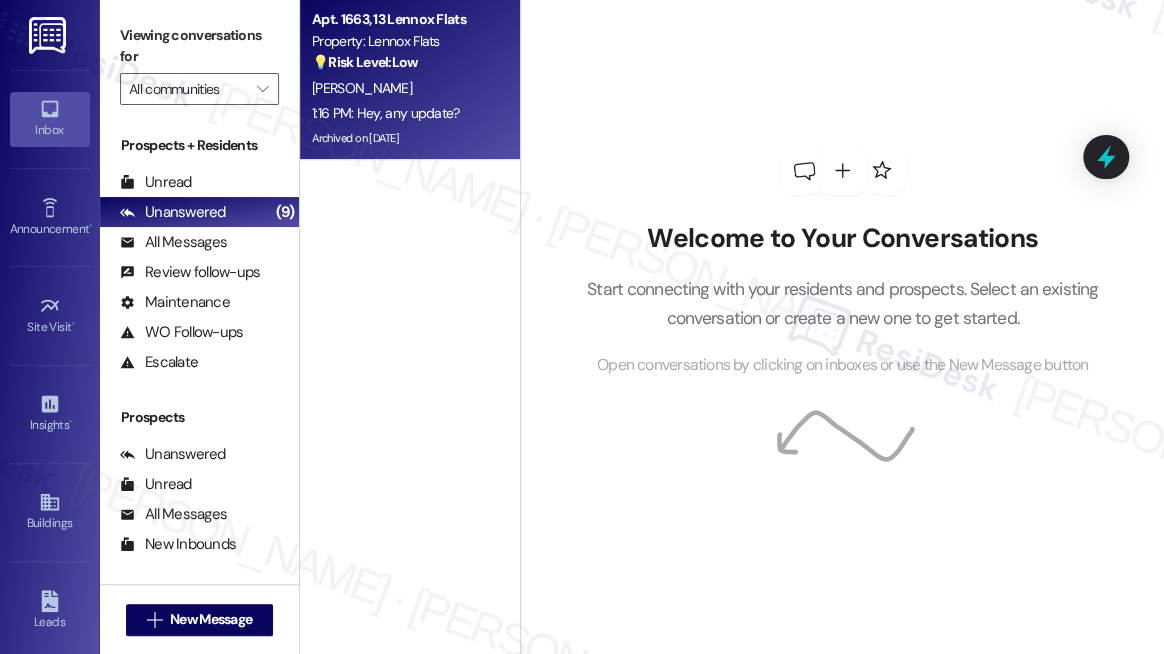 click on "1:16 PM: Hey, any update? 1:16 PM: Hey, any update?" at bounding box center [386, 113] 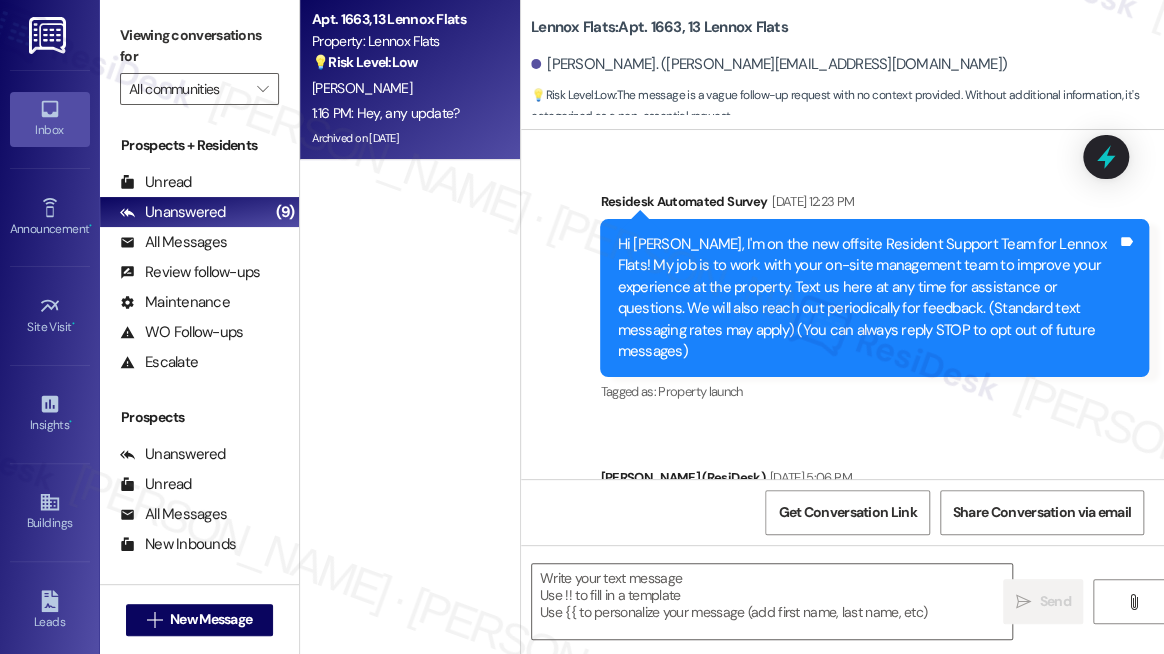 scroll, scrollTop: 24293, scrollLeft: 0, axis: vertical 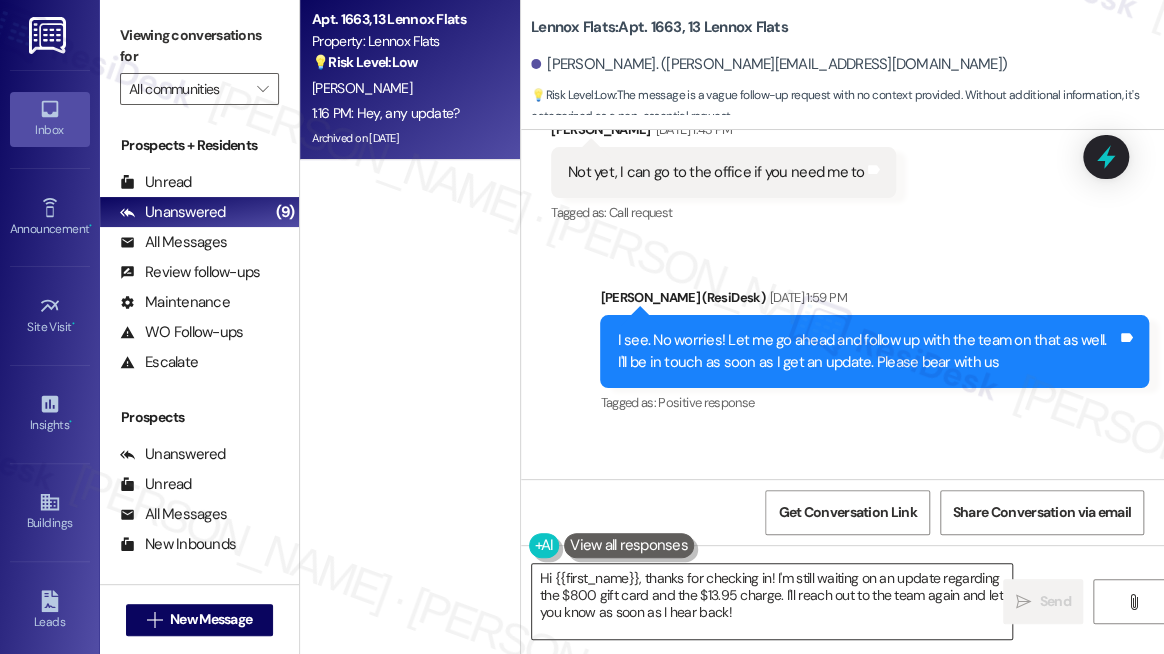 click on "Hi {{first_name}}, thanks for checking in! I'm still waiting on an update regarding the $800 gift card and the $13.95 charge. I'll reach out to the team again and let you know as soon as I hear back!" at bounding box center [772, 601] 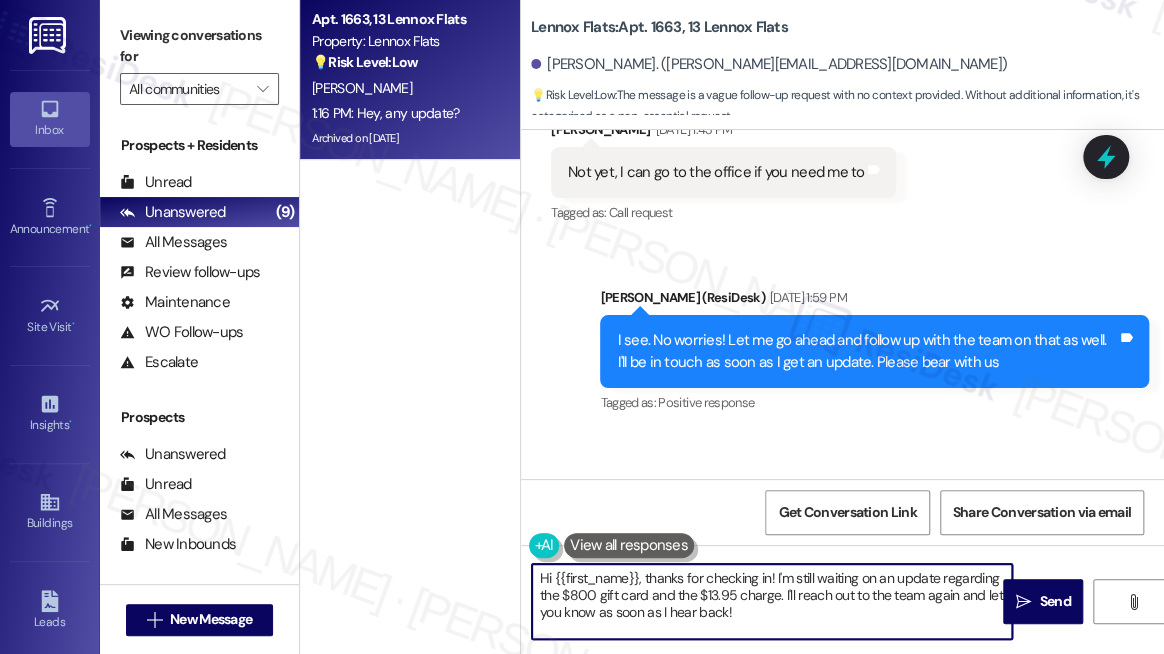 click on "Hi {{first_name}}, thanks for checking in! I'm still waiting on an update regarding the $800 gift card and the $13.95 charge. I'll reach out to the team again and let you know as soon as I hear back!" at bounding box center (772, 601) 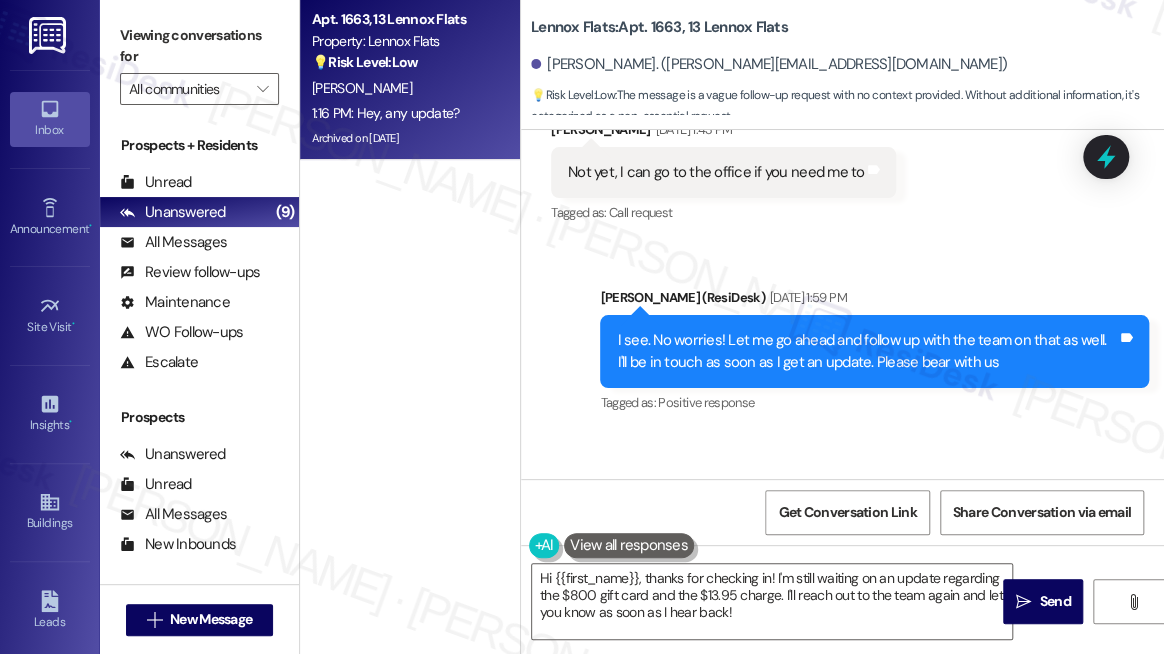 click on "Survey, sent via SMS Residesk Automated Survey [DATE] 12:23 PM Hi [PERSON_NAME], I'm on the new offsite Resident Support Team for Lennox Flats! My job is to work with your on-site management team to improve your experience at the property. Text us here at any time for assistance or questions. We will also reach out periodically for feedback. (Standard text messaging rates may apply) (You can always reply STOP to opt out of future messages) Tags and notes Tagged as:   Property launch Click to highlight conversations about Property launch Announcement, sent via SMS [PERSON_NAME]   (ResiDesk) [DATE] 5:06 PM Hi [PERSON_NAME], we're constantly striving to make Lennox Flats the best place to live. What do you enjoy most about residing here? Your input will help us understand what we're doing right and where we can improve! Tags and notes Tagged as:   Praise ,  Click to highlight conversations about Praise Amenities ,  Click to highlight conversations about Amenities Tenant complaint Announcement, sent via SMS Tagged as:" at bounding box center (842, 304) 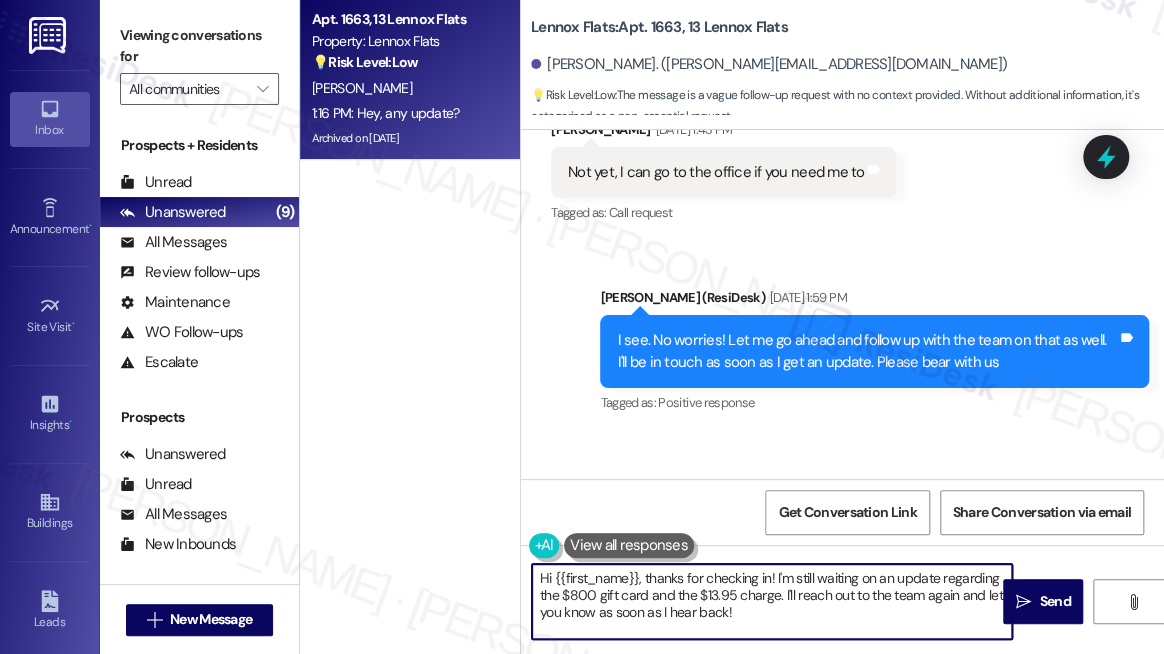 drag, startPoint x: 800, startPoint y: 598, endPoint x: 794, endPoint y: 581, distance: 18.027756 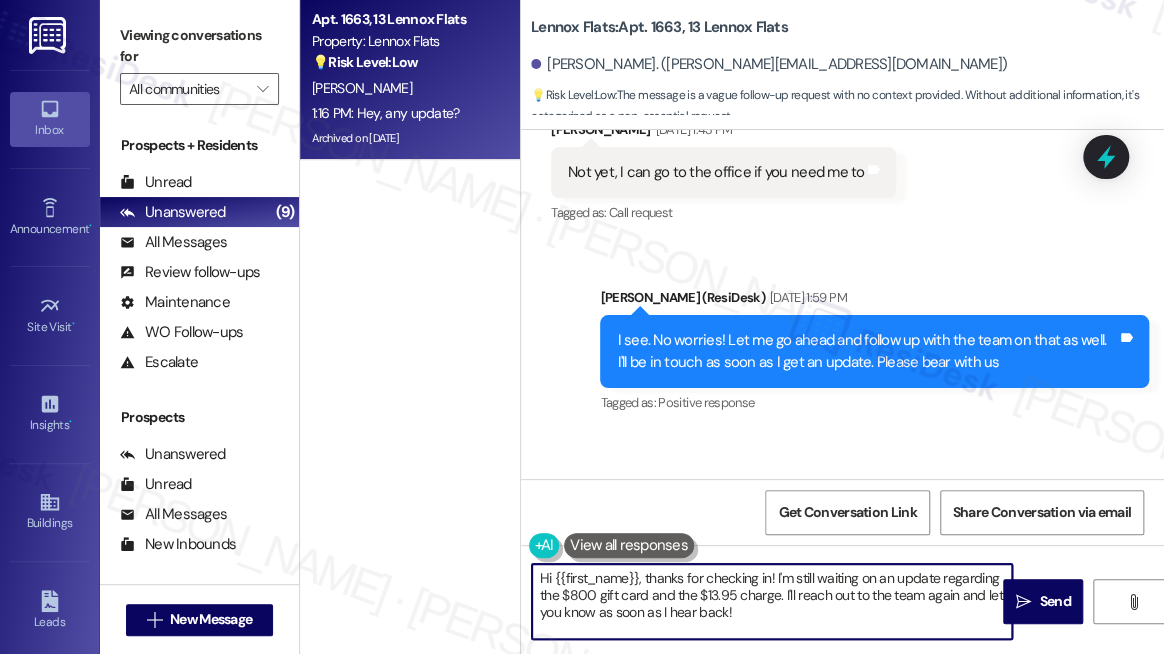 click on "Received via SMS [PERSON_NAME] Question 1:16 PM Hey, any update? Tags and notes Tagged as:   Call request Click to highlight conversations about Call request" at bounding box center (842, 724) 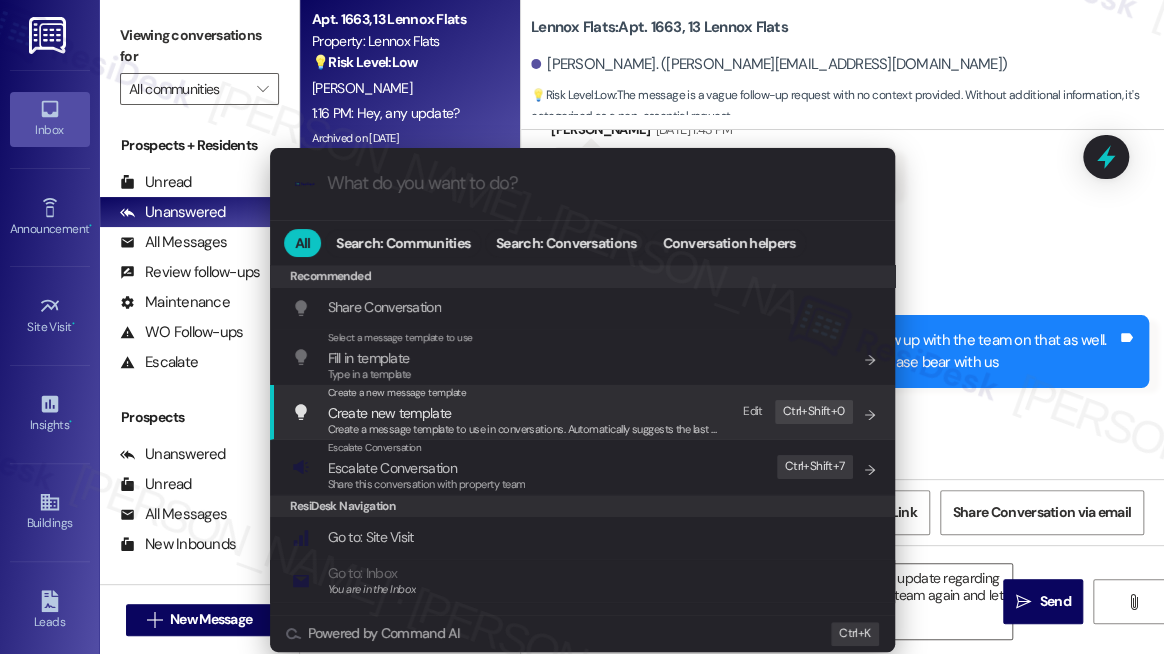 click on ".cls-1{fill:#0a055f;}.cls-2{fill:#0cc4c4;} resideskLogoBlueOrange All Search: Communities Search: Conversations Conversation helpers Recommended Recommended Share Conversation Add shortcut Select a message template to use Fill in template Type in a template Add shortcut Create a new message template Create new template Create a message template to use in conversations. Automatically suggests the last message you sent. Edit Ctrl+ Shift+ 0 Escalate Conversation Escalate Conversation Share this conversation with property team Edit Ctrl+ Shift+ 7 ResiDesk Navigation Go to: Site Visit Add shortcut Go to: Inbox You are in the Inbox Add shortcut Go to: Settings Add shortcut Go to: Message Templates Add shortcut Go to: Buildings Add shortcut Help Getting Started: What you can do with ResiDesk Add shortcut Settings Powered by Command AI Ctrl+ K" at bounding box center (582, 327) 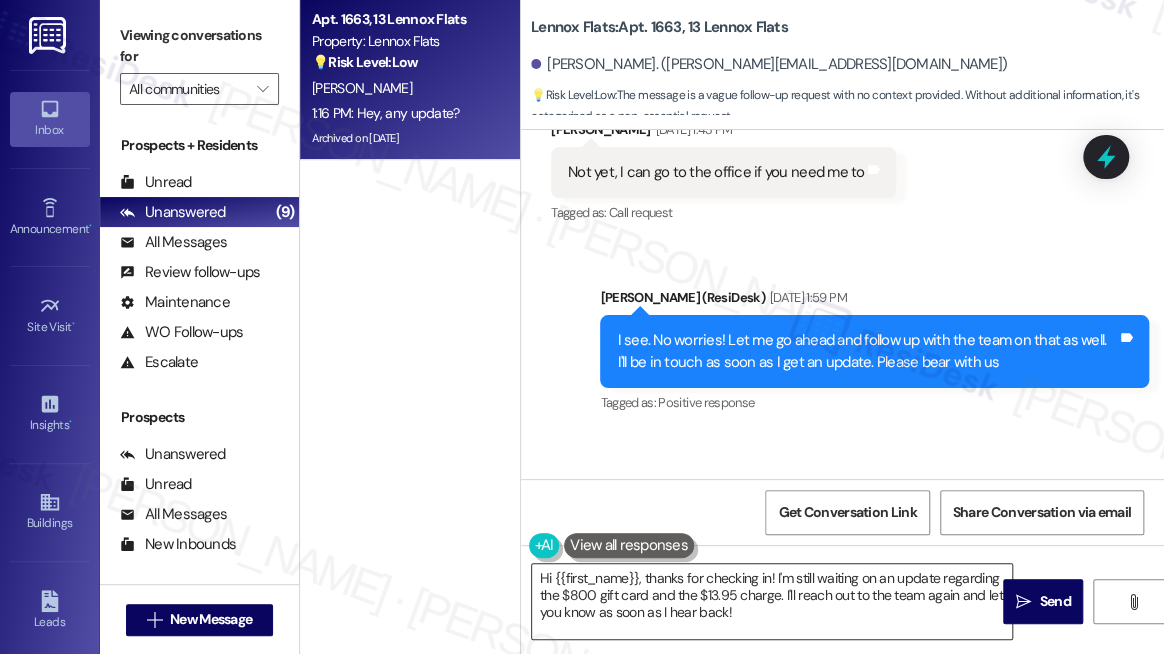 click on "Hi {{first_name}}, thanks for checking in! I'm still waiting on an update regarding the $800 gift card and the $13.95 charge. I'll reach out to the team again and let you know as soon as I hear back!" at bounding box center (772, 601) 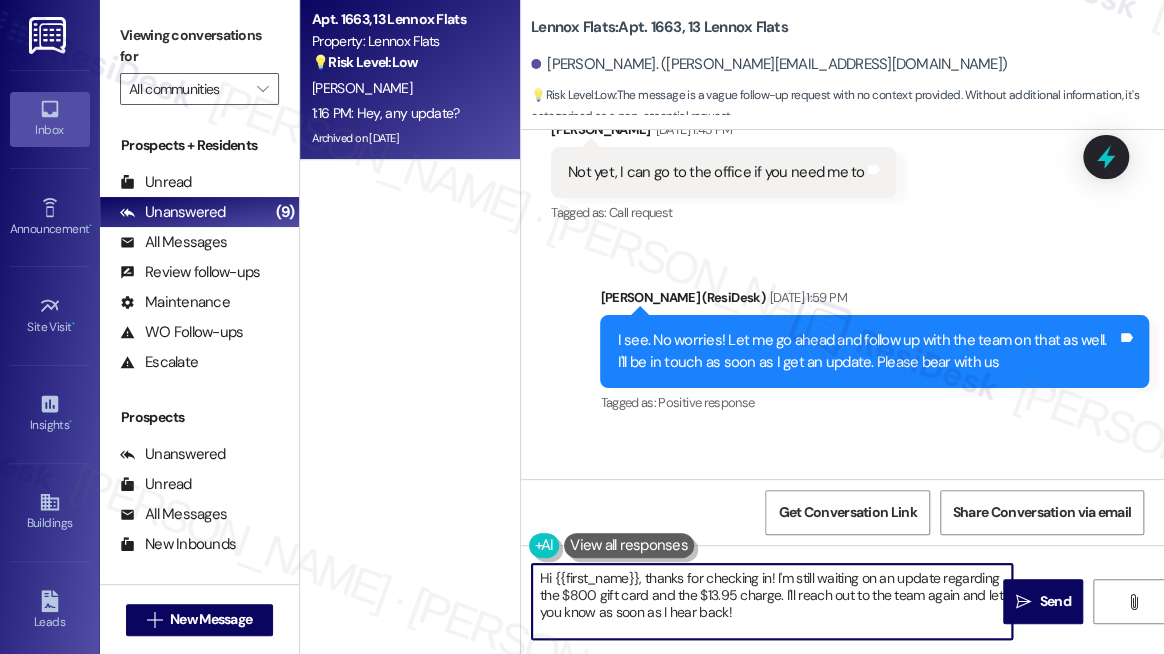 click on "Hi {{first_name}}, thanks for checking in! I'm still waiting on an update regarding the $800 gift card and the $13.95 charge. I'll reach out to the team again and let you know as soon as I hear back!" at bounding box center [772, 601] 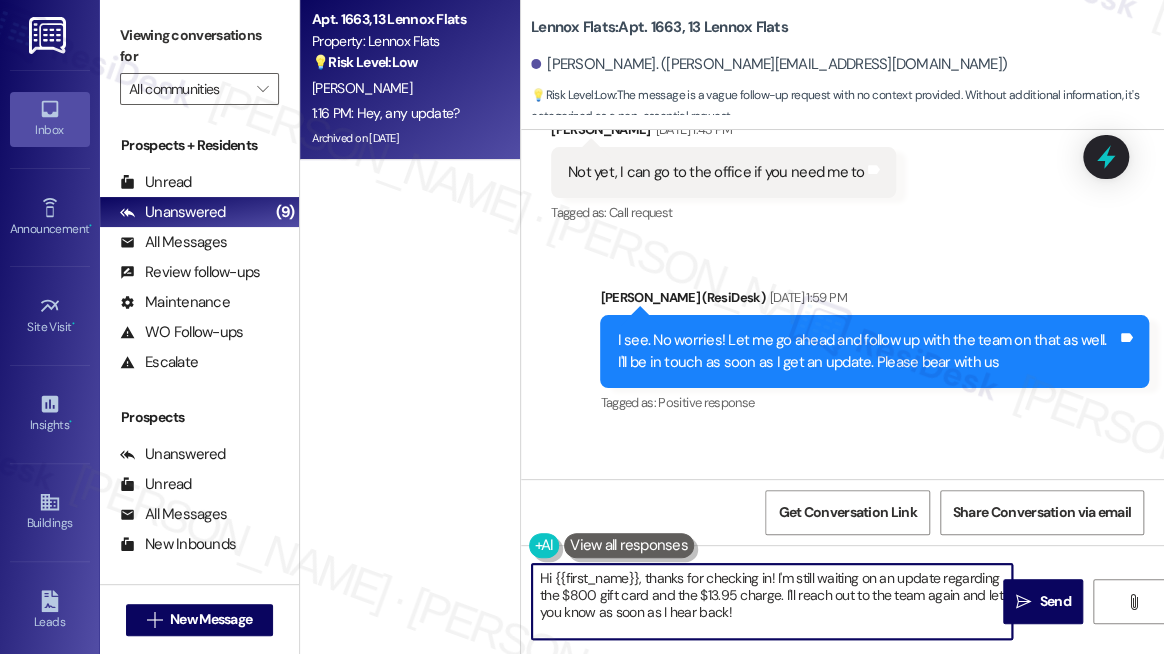 drag, startPoint x: 818, startPoint y: 609, endPoint x: 777, endPoint y: 584, distance: 48.02083 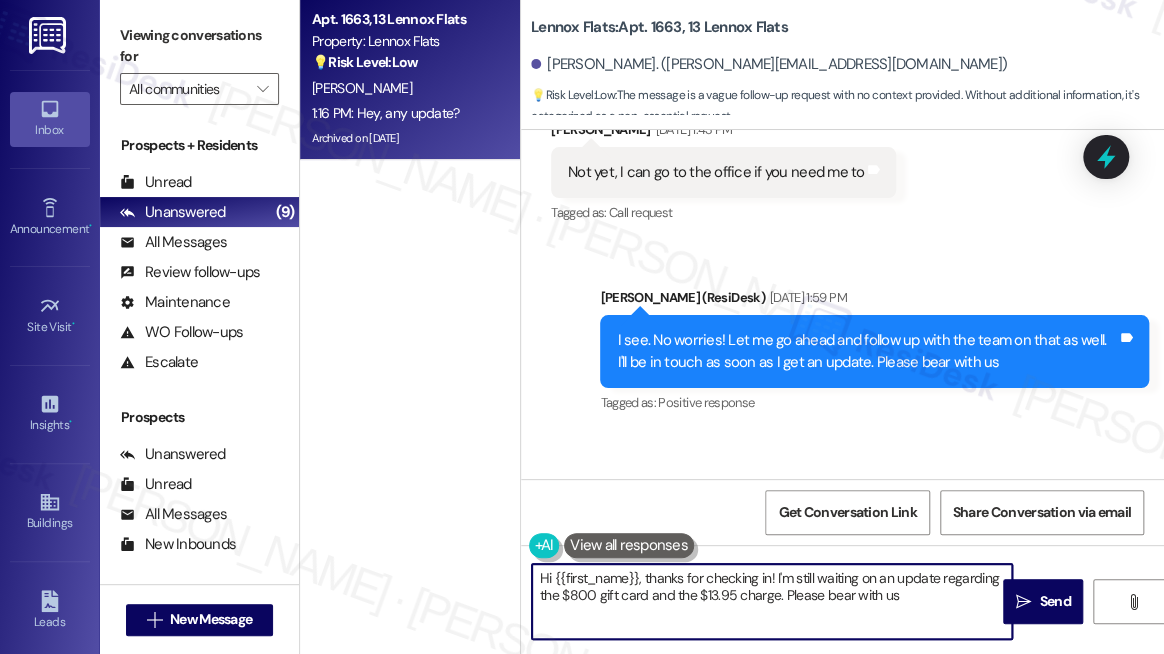 click on "Hi {{first_name}}, thanks for checking in! I'm still waiting on an update regarding the $800 gift card and the $13.95 charge. Please bear with us" at bounding box center [772, 601] 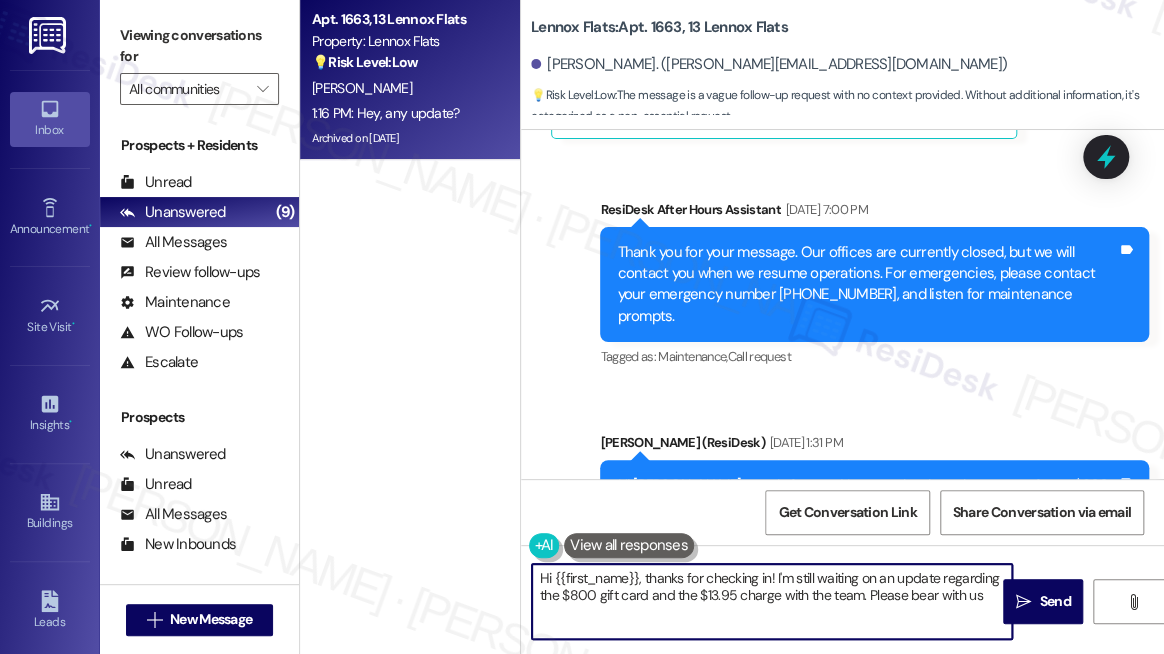 scroll, scrollTop: 23656, scrollLeft: 0, axis: vertical 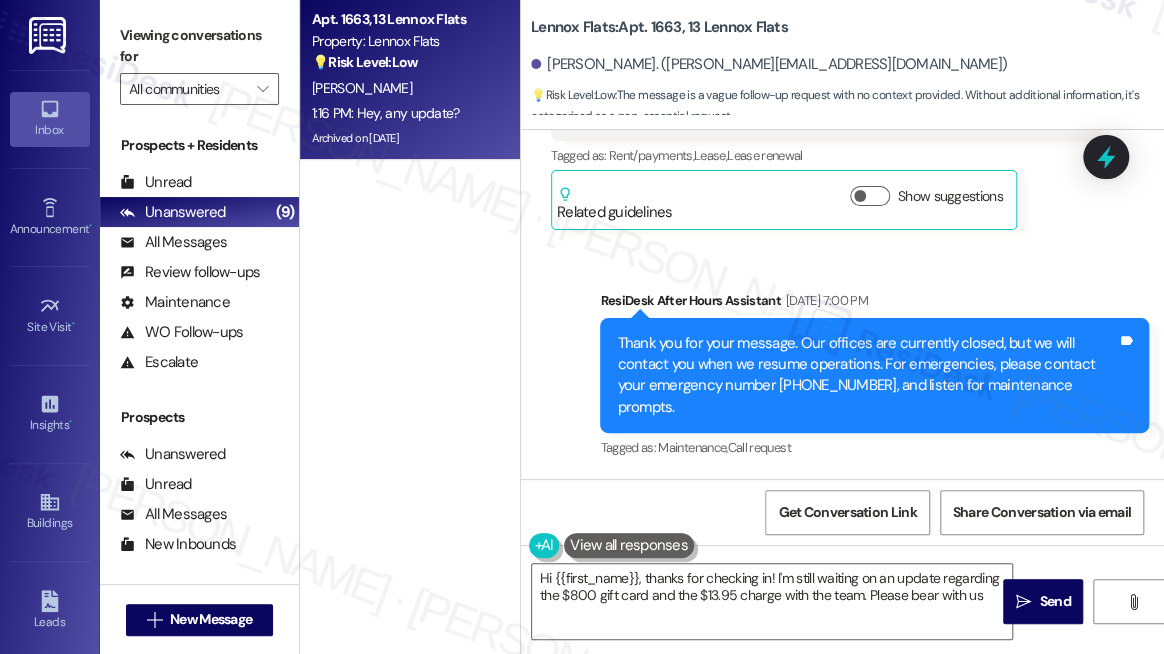 click on "Hi [PERSON_NAME], good afernoon! Let me check on the status of your $800 gift card for renewing your lease. I'll reach out to the team and provide you with an update as soon as I hear more. Also, were you able to get clarity on the additional $13.95 in your monthly rent?" at bounding box center (867, 609) 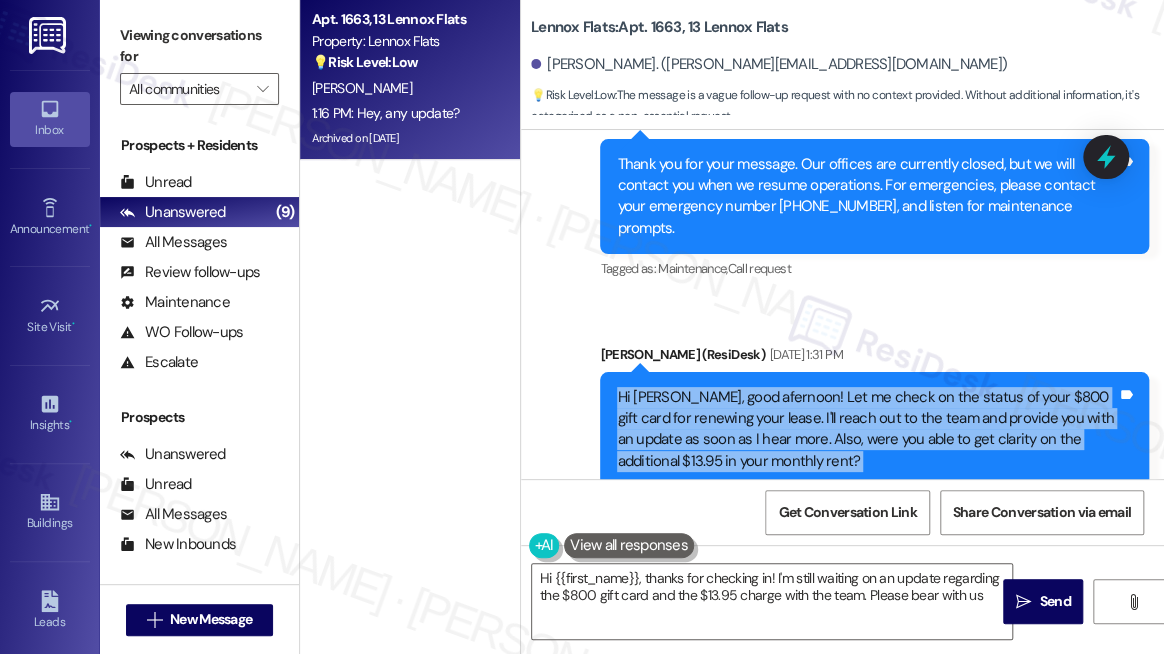 scroll, scrollTop: 23838, scrollLeft: 0, axis: vertical 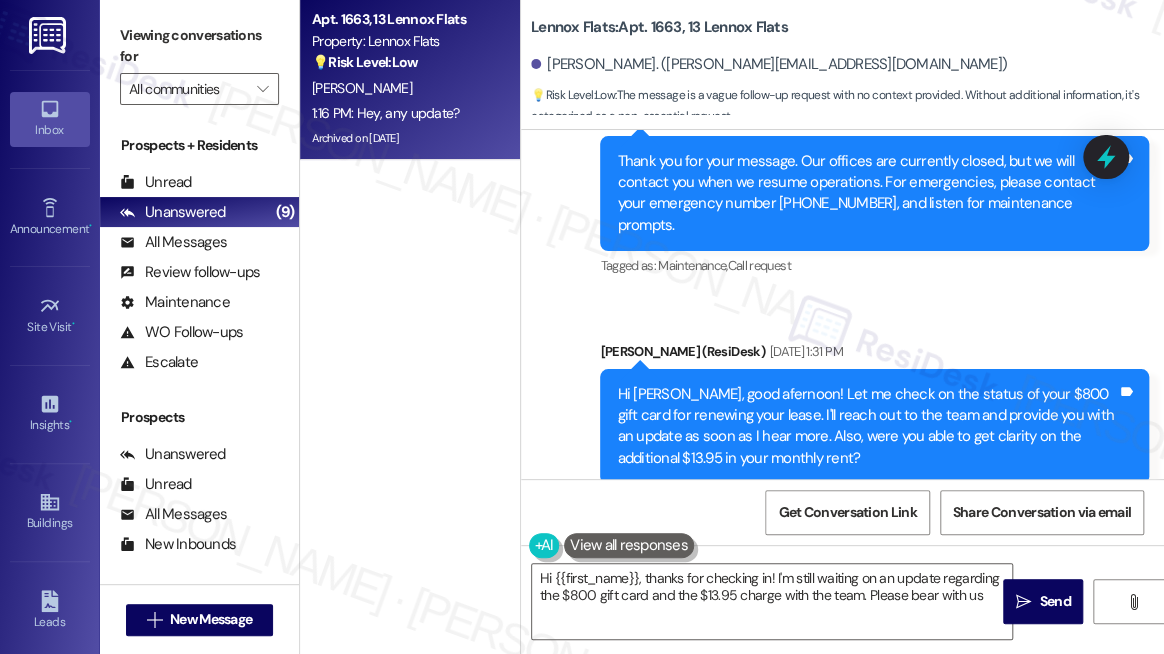 click on "Not yet, I can go to the office if you need me to" at bounding box center [716, 627] 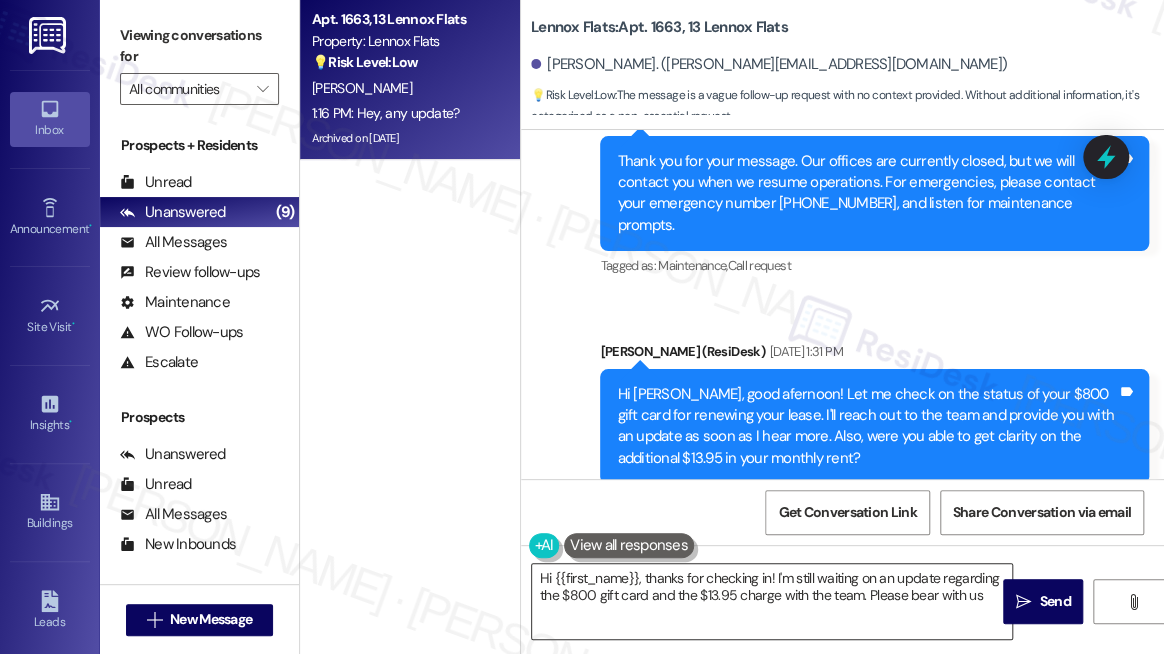 click on "Hi {{first_name}}, thanks for checking in! I'm still waiting on an update regarding the $800 gift card and the $13.95 charge with the team. Please bear with us" at bounding box center [772, 601] 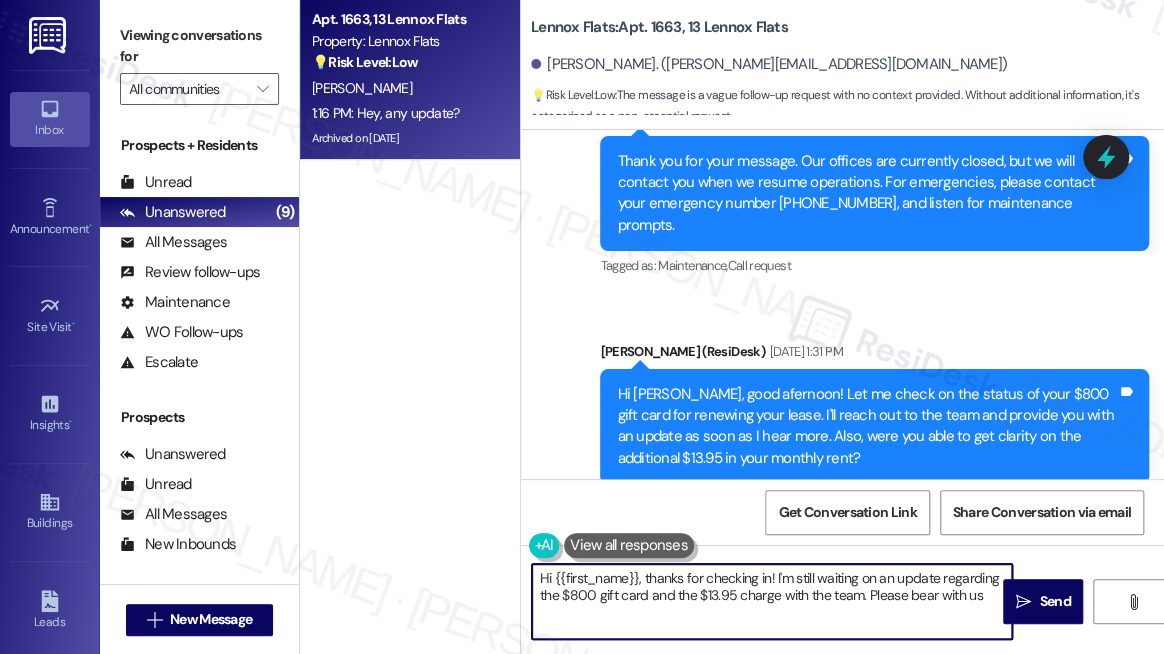 click on "Hi {{first_name}}, thanks for checking in! I'm still waiting on an update regarding the $800 gift card and the $13.95 charge with the team. Please bear with us" at bounding box center (772, 601) 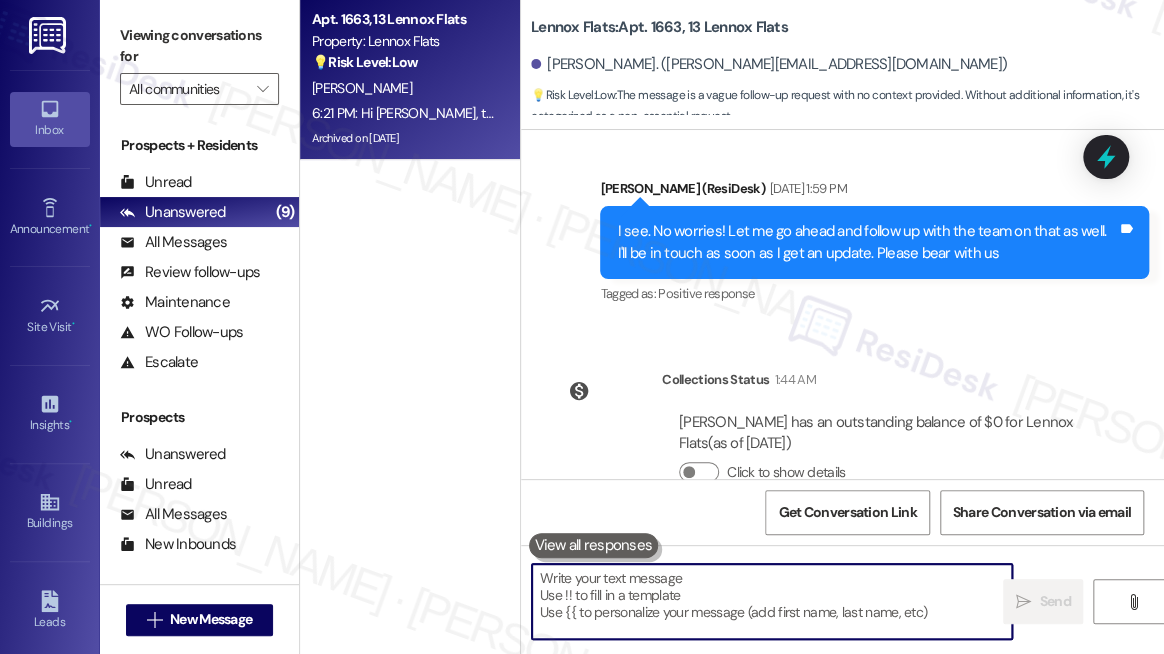 scroll, scrollTop: 24454, scrollLeft: 0, axis: vertical 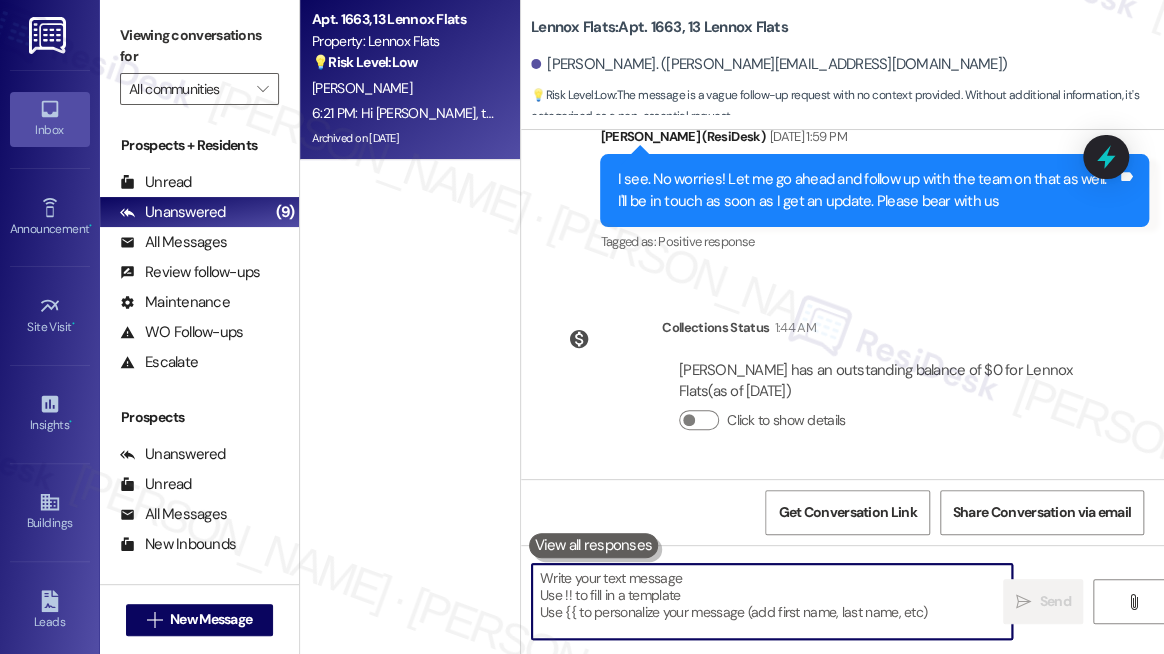 type 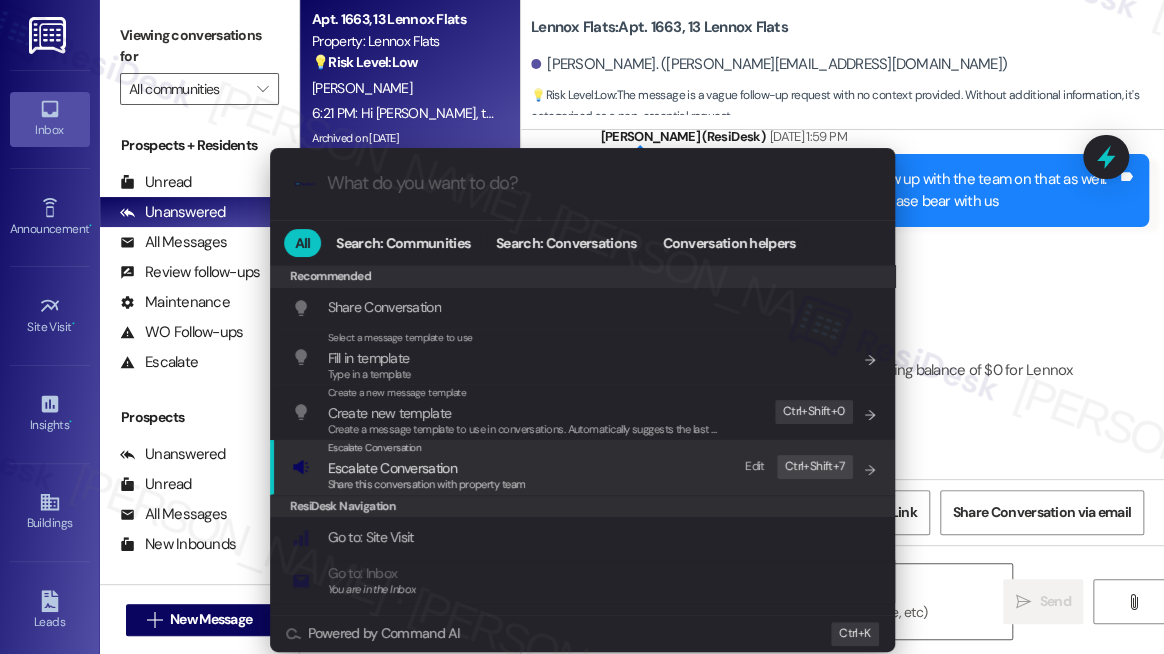 click on "Share this conversation with property team" at bounding box center [427, 484] 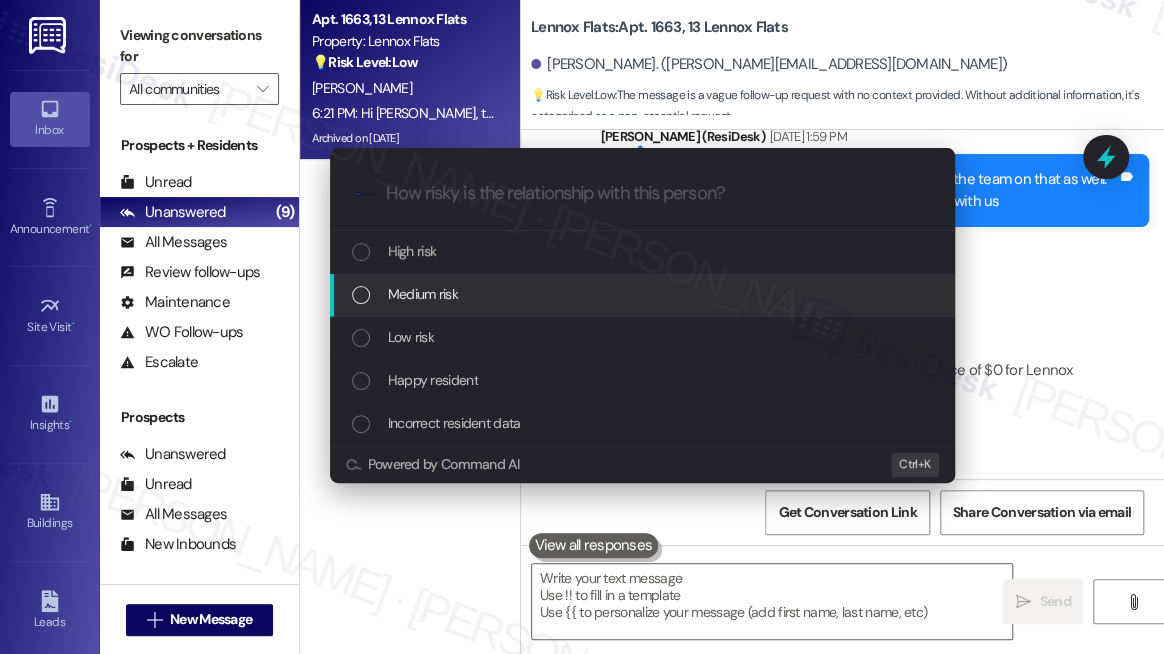 click on "Medium risk" at bounding box center [644, 294] 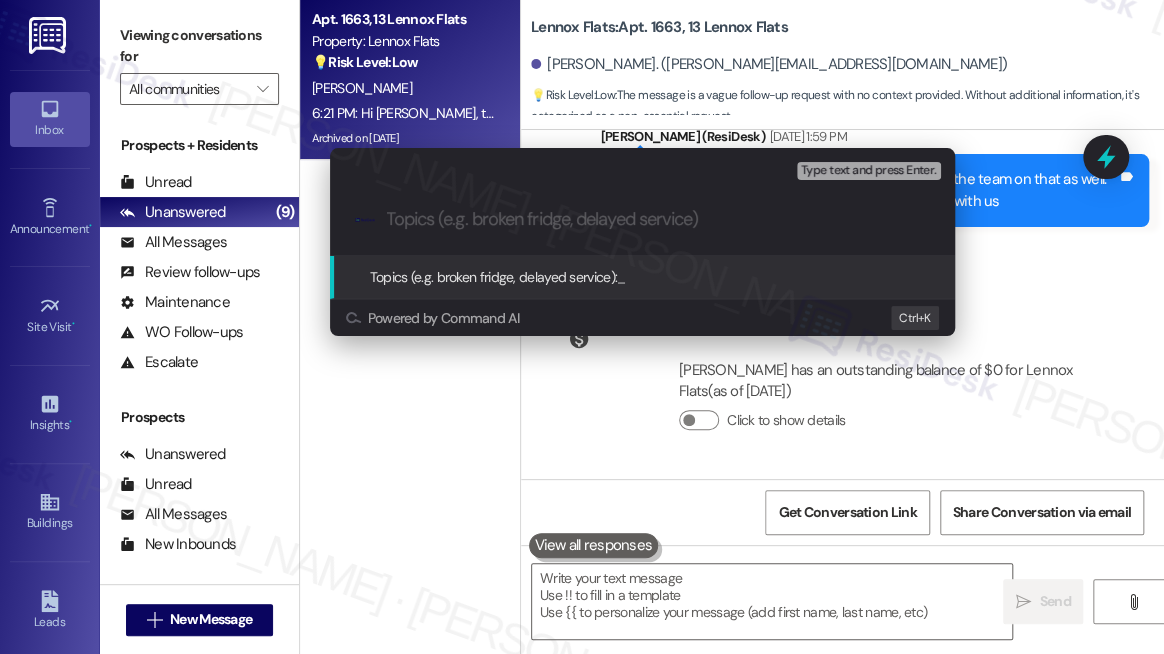 paste on "Follow-Up on $800 Gift Card and $13.95 Charge Inquiry" 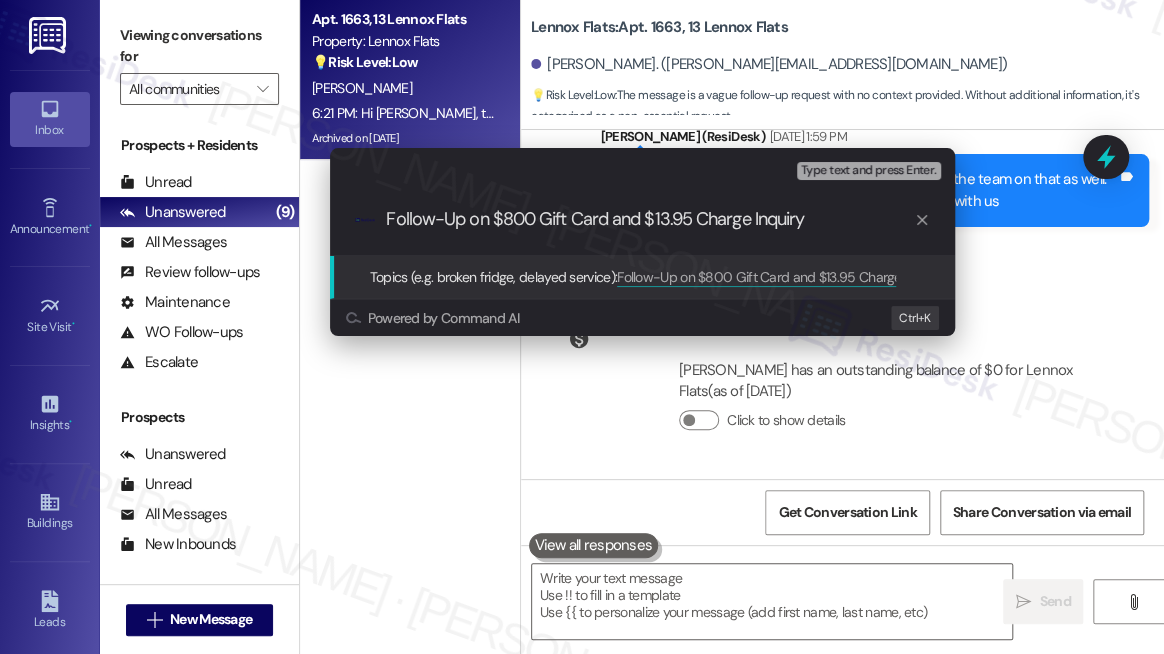 click on "Follow-Up on $800 Gift Card and $13.95 Charge Inquiry" at bounding box center [650, 219] 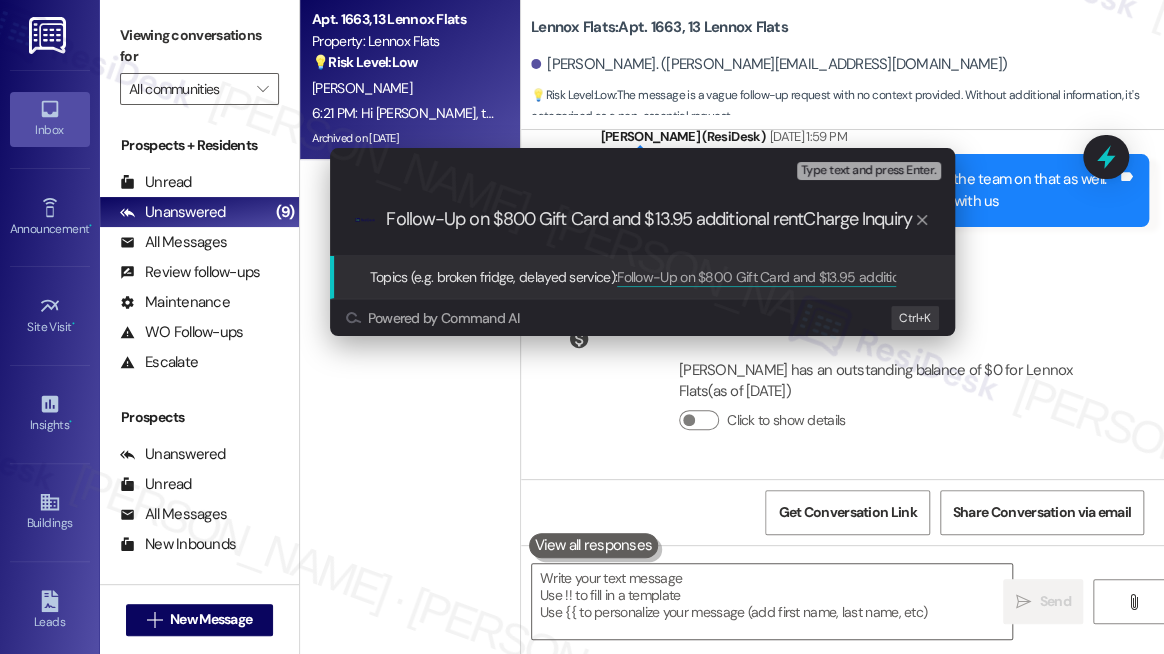 type on "Follow-Up on $800 Gift Card and $13.95 additional rent Charge Inquiry" 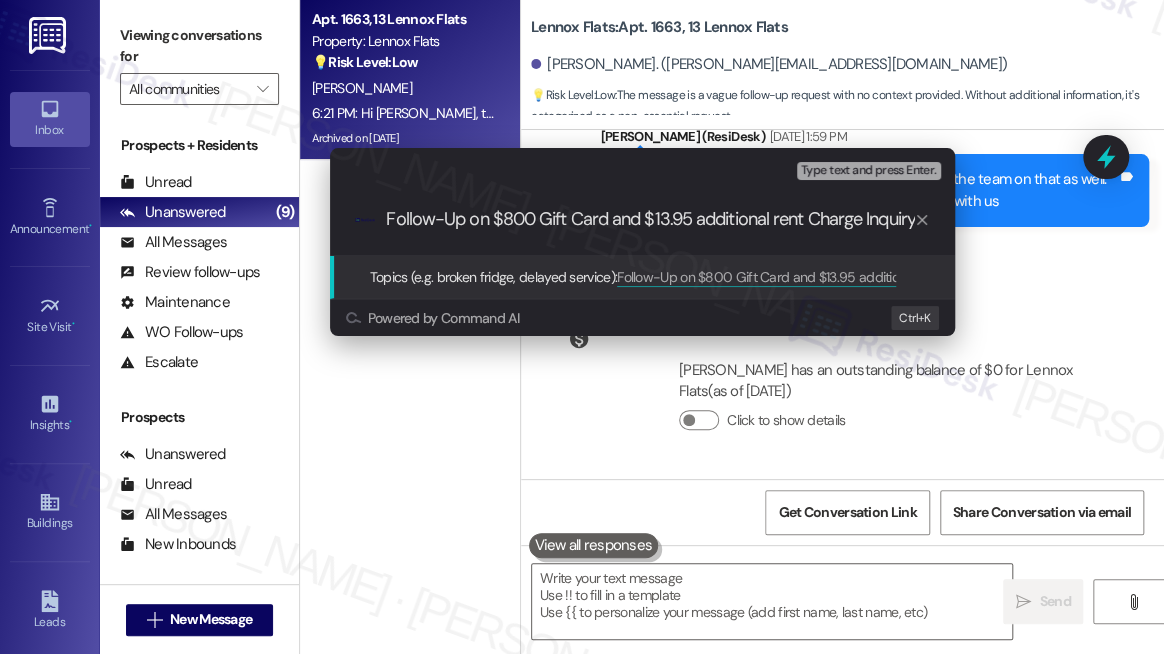 click on "Follow-Up on $800 Gift Card and $13.95 additional rent Charge Inquiry" at bounding box center [650, 219] 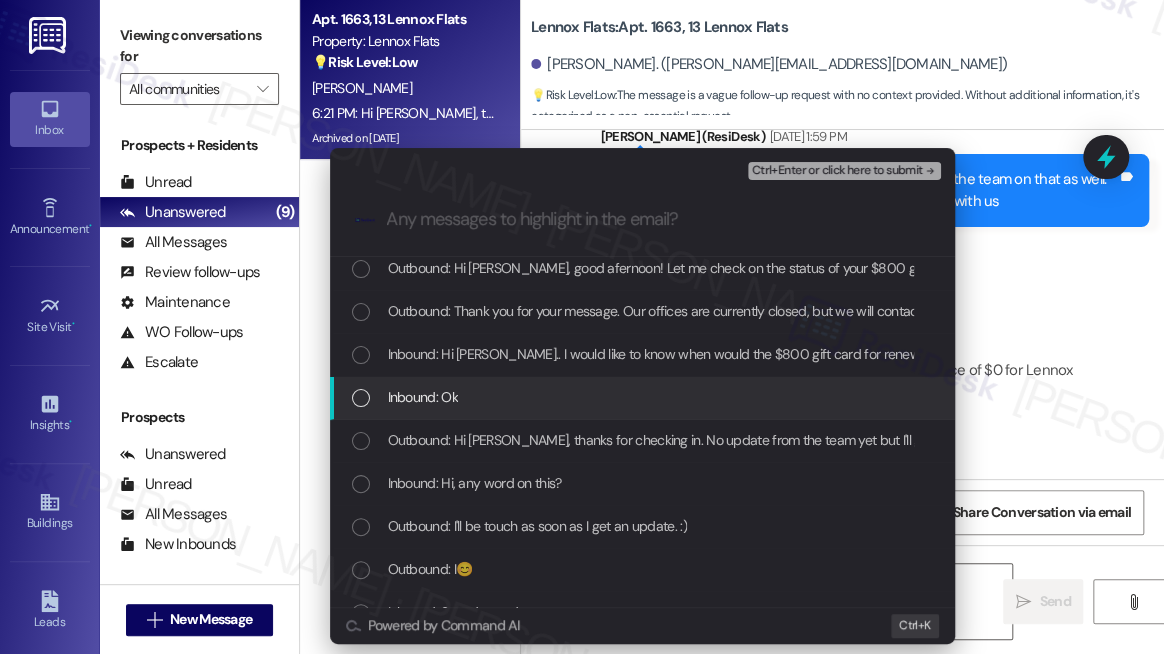 scroll, scrollTop: 90, scrollLeft: 0, axis: vertical 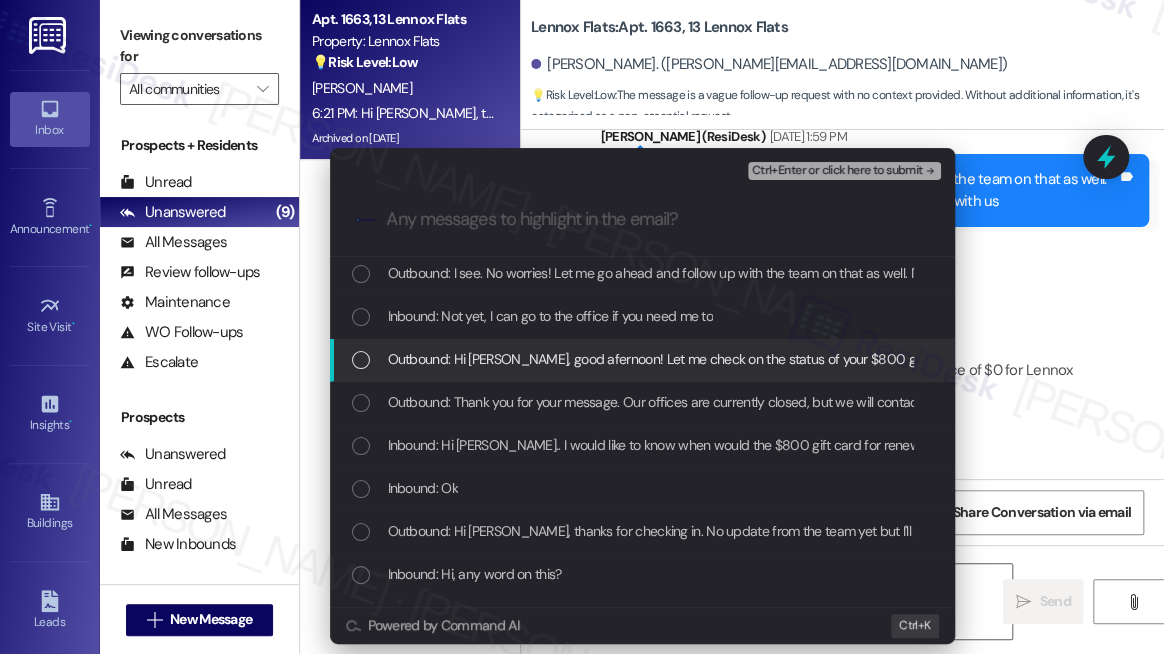 click on "Outbound: Hi [PERSON_NAME], good afernoon! Let me check on the status of your $800 gift card for renewing your lease. I'll reach out to the team and provide you with an update as soon as I hear more. Also, were you able to get clarity on the additional $13.95 in your monthly rent?" at bounding box center (1204, 359) 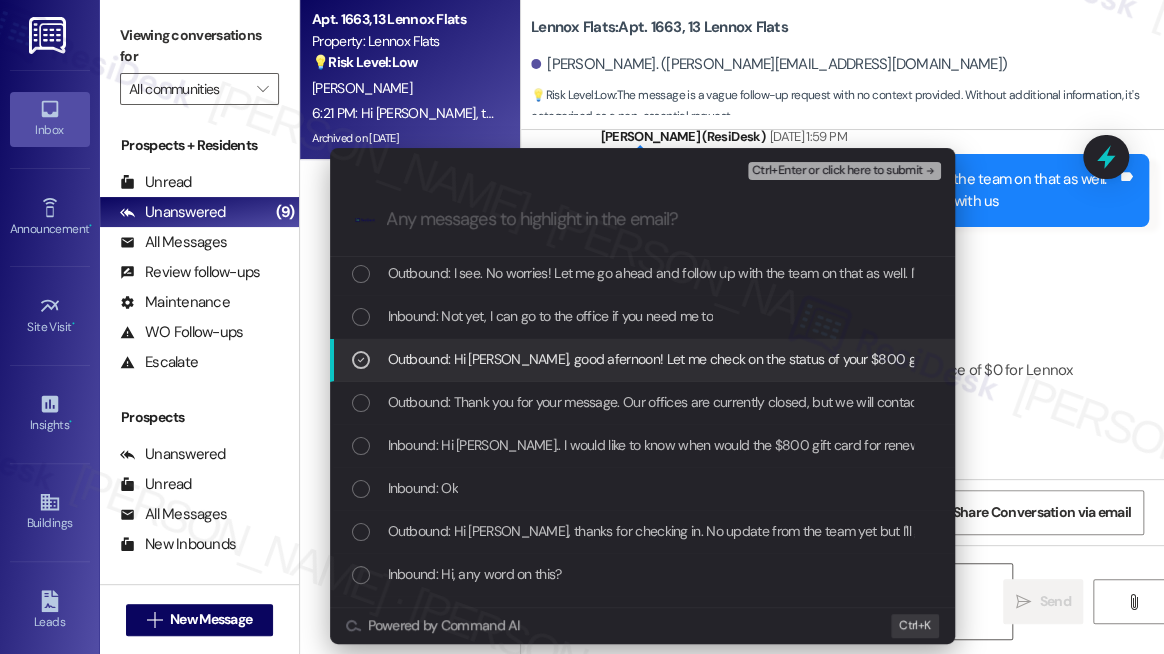 click on "Outbound: Hi [PERSON_NAME], good afernoon! Let me check on the status of your $800 gift card for renewing your lease. I'll reach out to the team and provide you with an update as soon as I hear more. Also, were you able to get clarity on the additional $13.95 in your monthly rent?" at bounding box center [1204, 359] 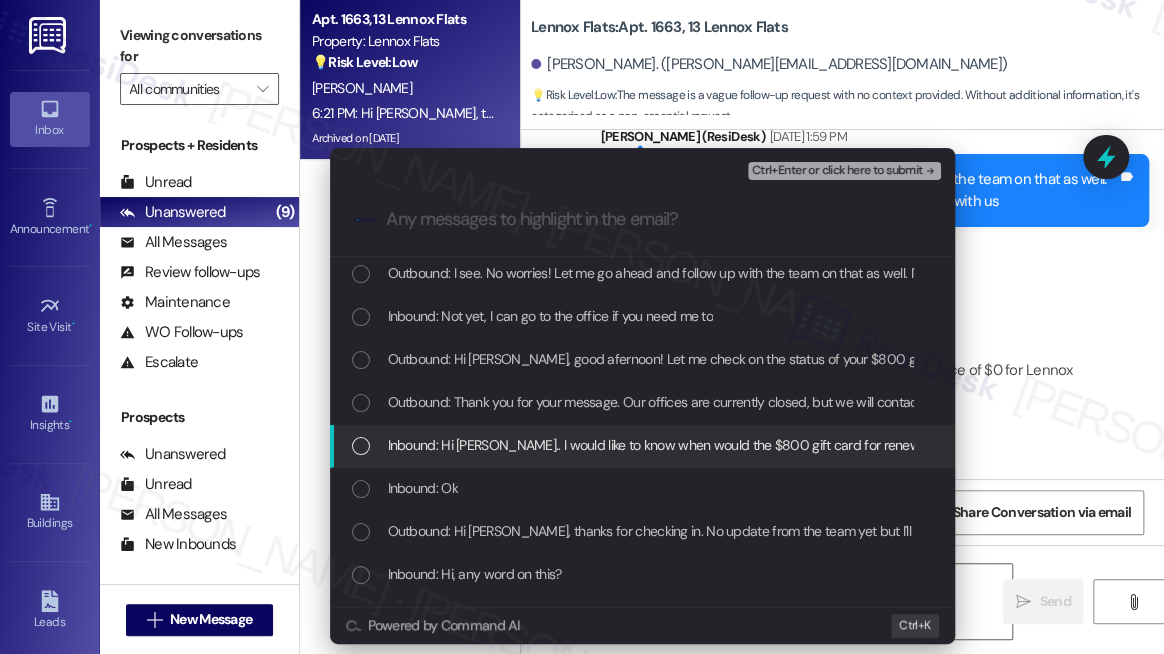 click on "Inbound: Hi [PERSON_NAME].. I would like to know when would the $800 gift card for renewing lease be available. Please let me know" at bounding box center [774, 445] 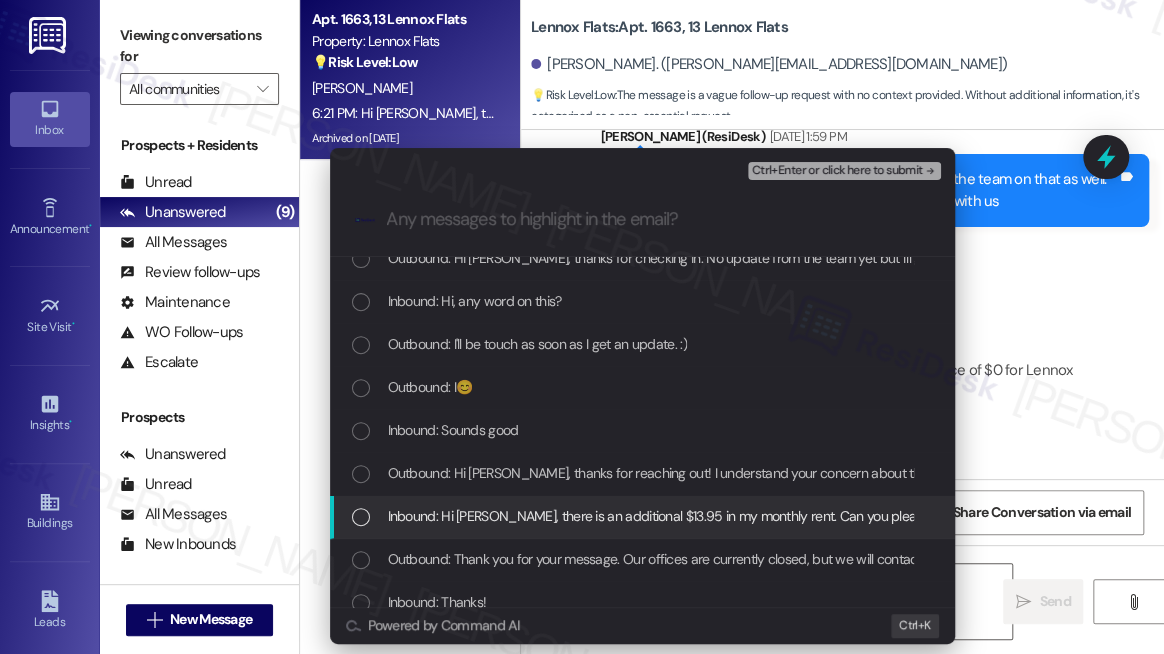 scroll, scrollTop: 454, scrollLeft: 0, axis: vertical 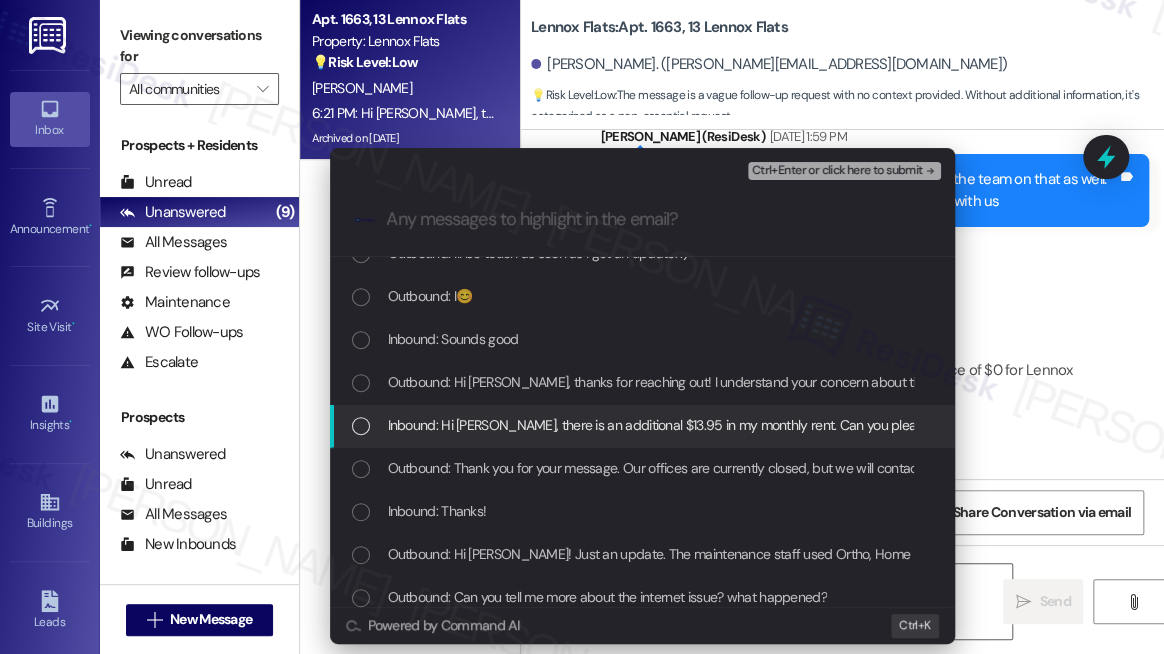 click on "Inbound: Hi [PERSON_NAME], there is an additional $13.95 in my monthly rent. Can you please check what that is. I assume it is rentistry and I don't need it. I unenrolled earlier but I still get a charge every time I renew lease" at bounding box center (1022, 425) 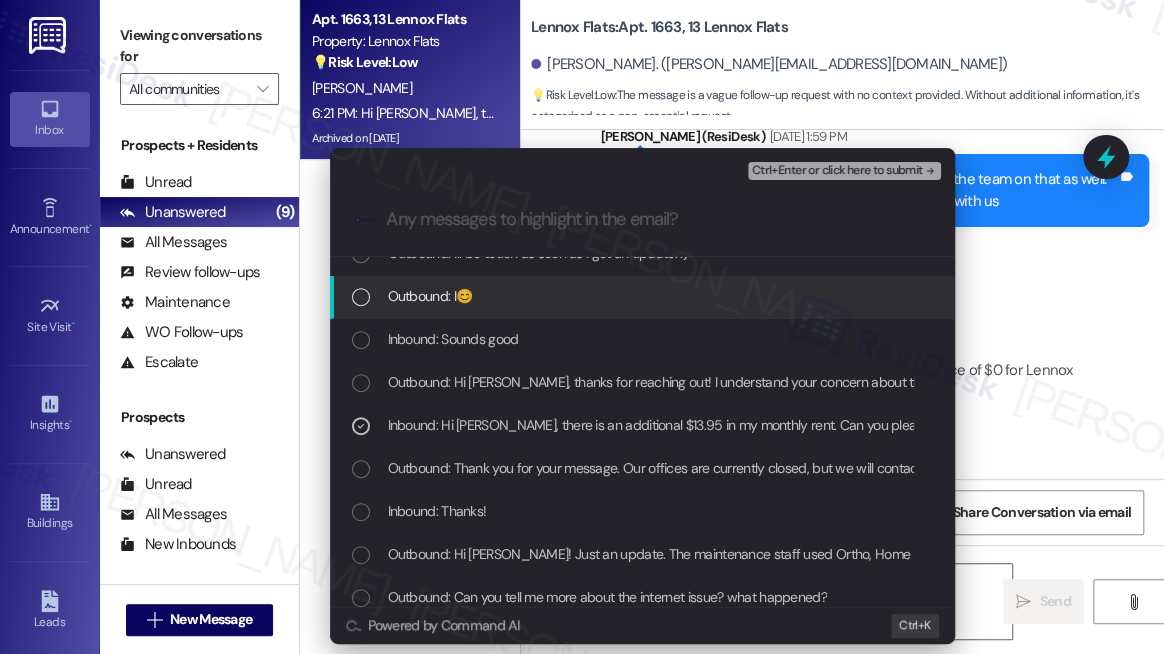 click on "Ctrl+Enter or click here to submit" at bounding box center [837, 171] 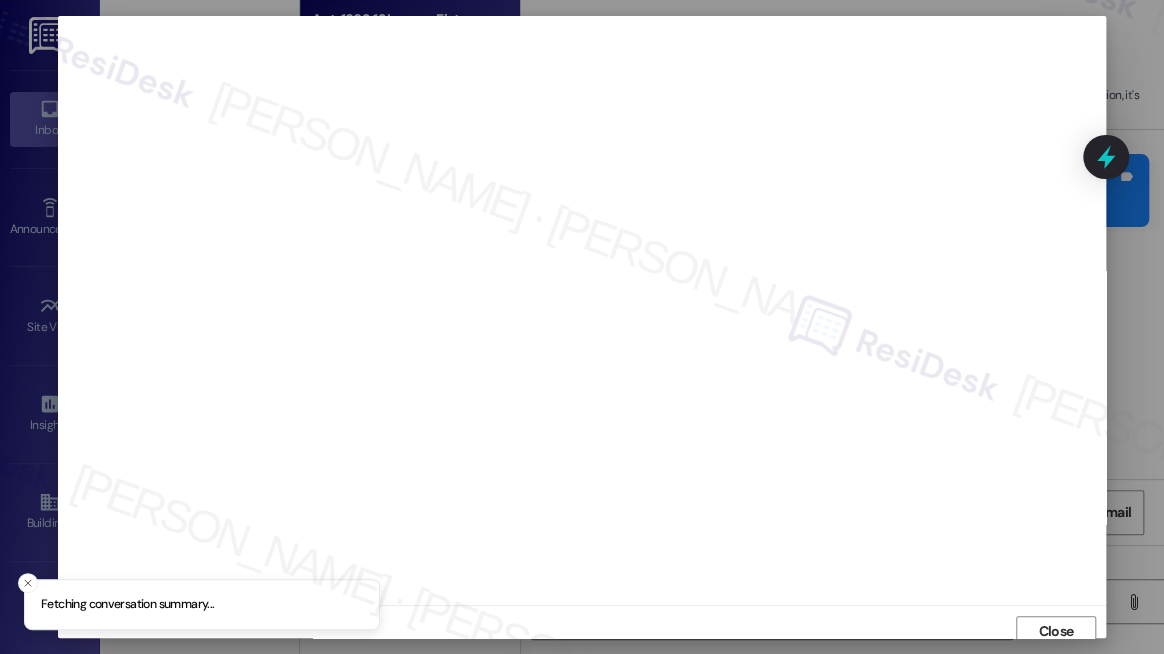 scroll, scrollTop: 9, scrollLeft: 0, axis: vertical 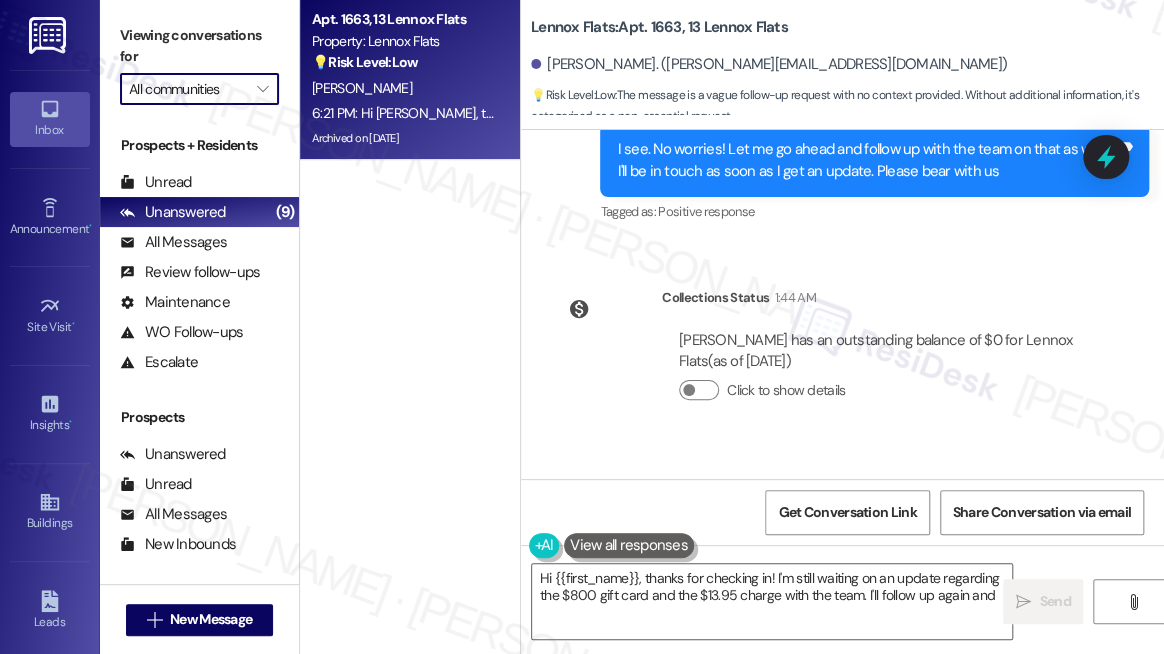 click on "All communities" at bounding box center (188, 89) 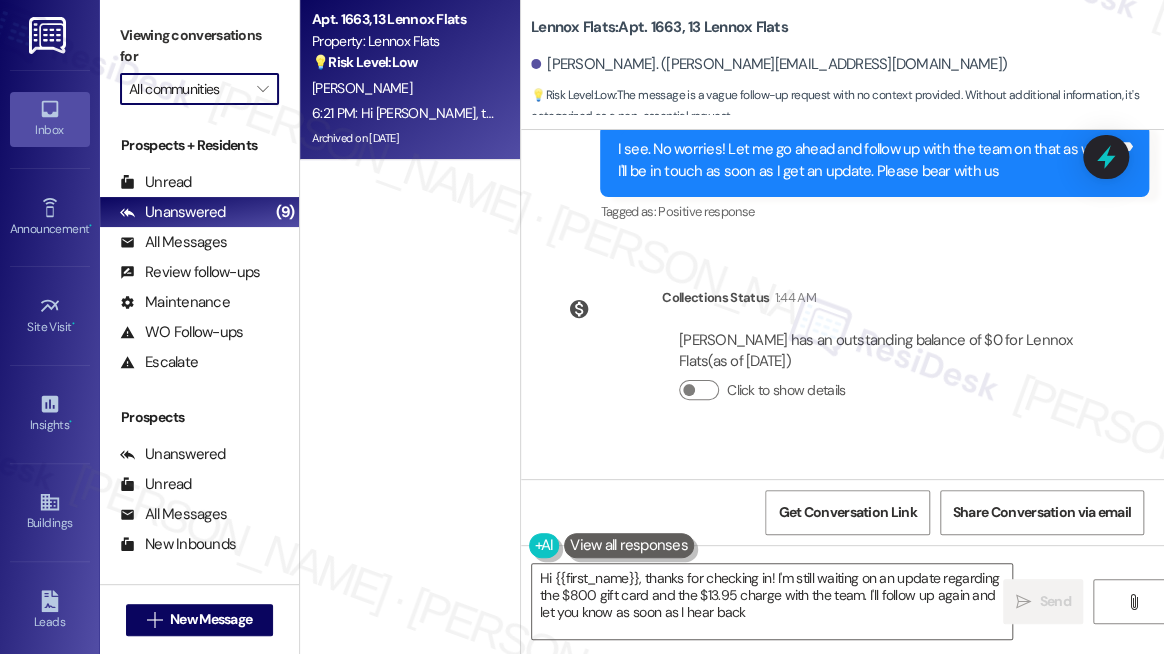 type on "Hi {{first_name}}, thanks for checking in! I'm still waiting on an update regarding the $800 gift card and the $13.95 charge with the team. I'll follow up again and let you know as soon as I hear back!" 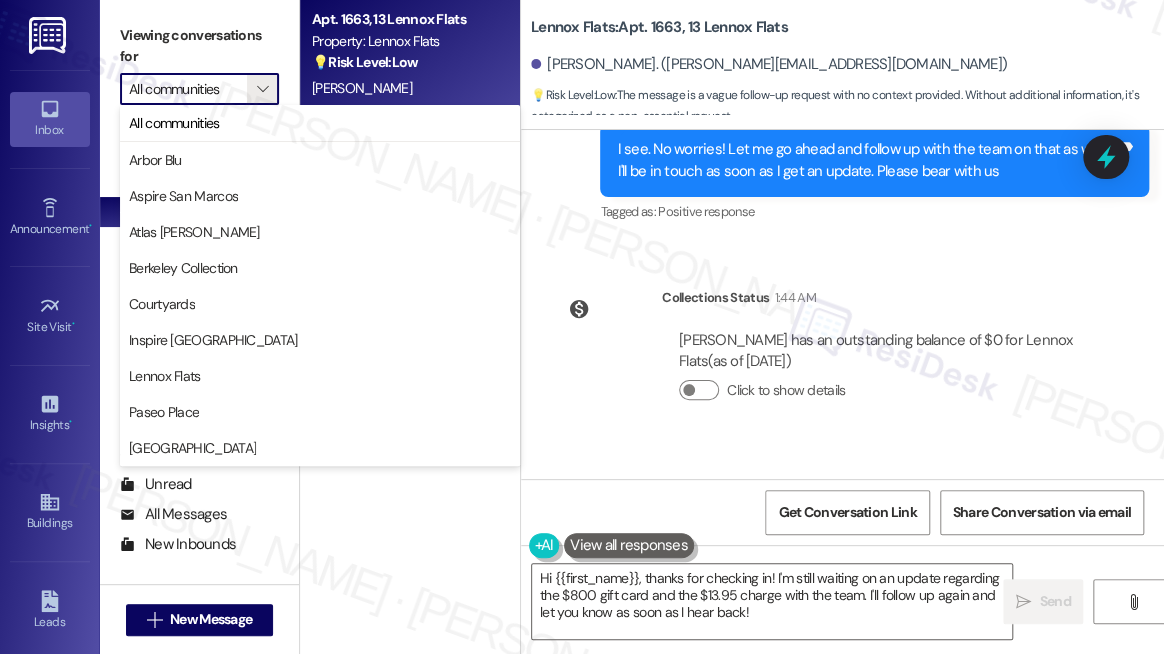 click on "Received via SMS [PERSON_NAME] Question 1:16 PM Hey, any update? Tags and notes Tagged as:   Call request ,  Click to highlight conversations about Call request Emailed client ,  Click to highlight conversations about Emailed client Escalation type escalation Click to highlight conversations about Escalation type escalation" at bounding box center (842, 533) 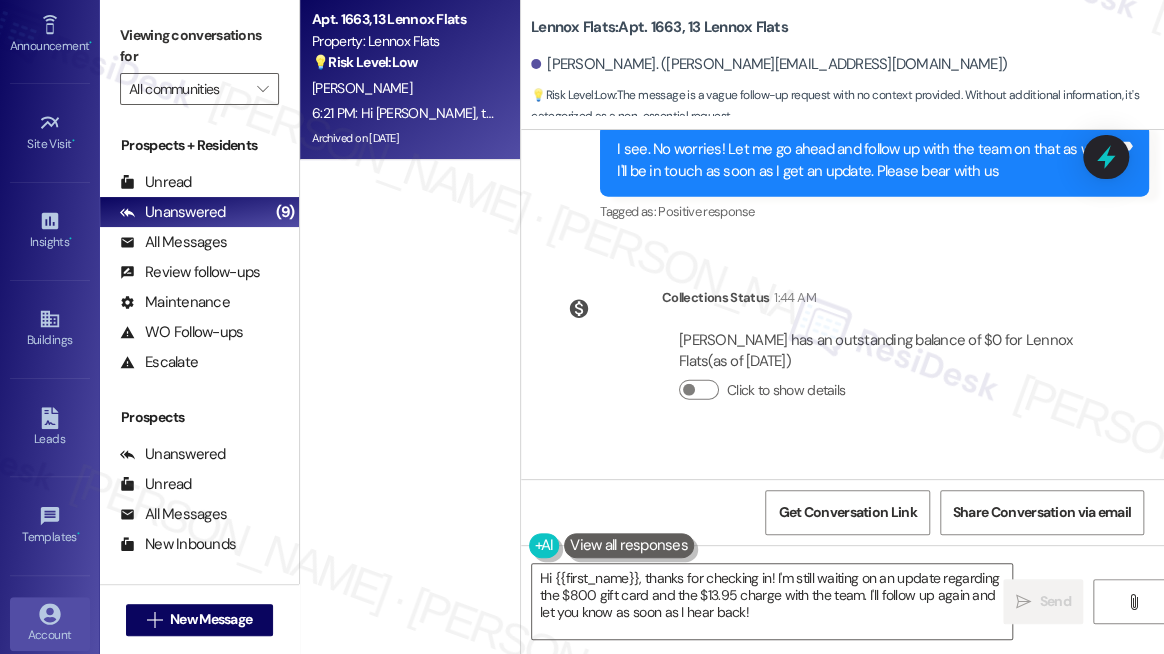 scroll, scrollTop: 293, scrollLeft: 0, axis: vertical 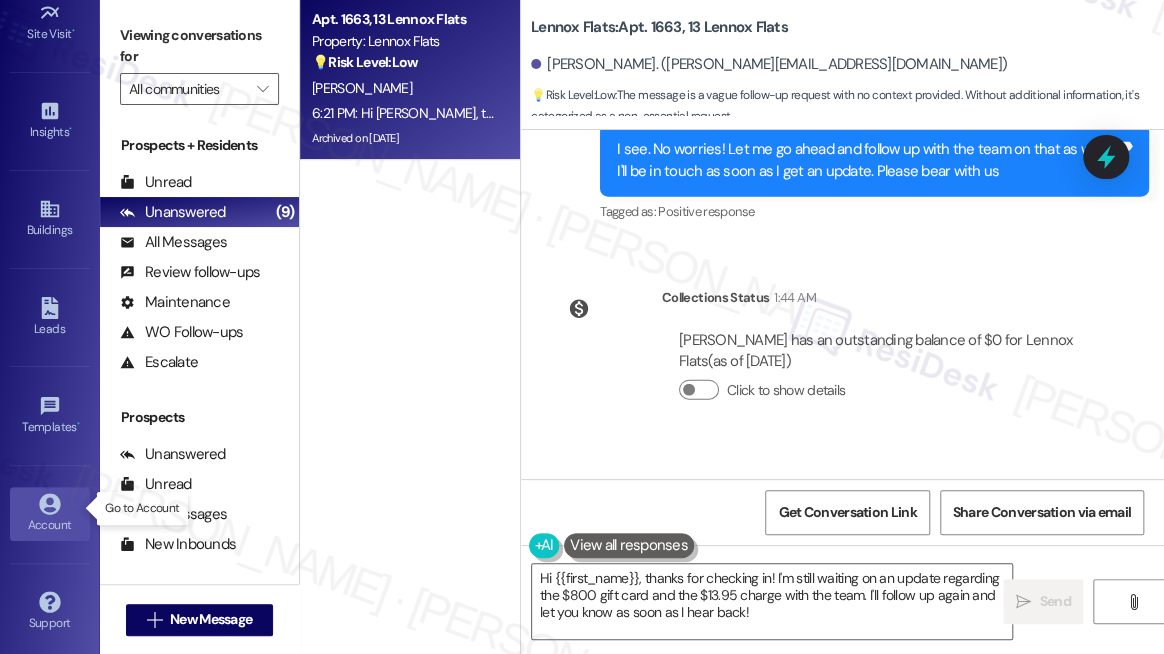 click 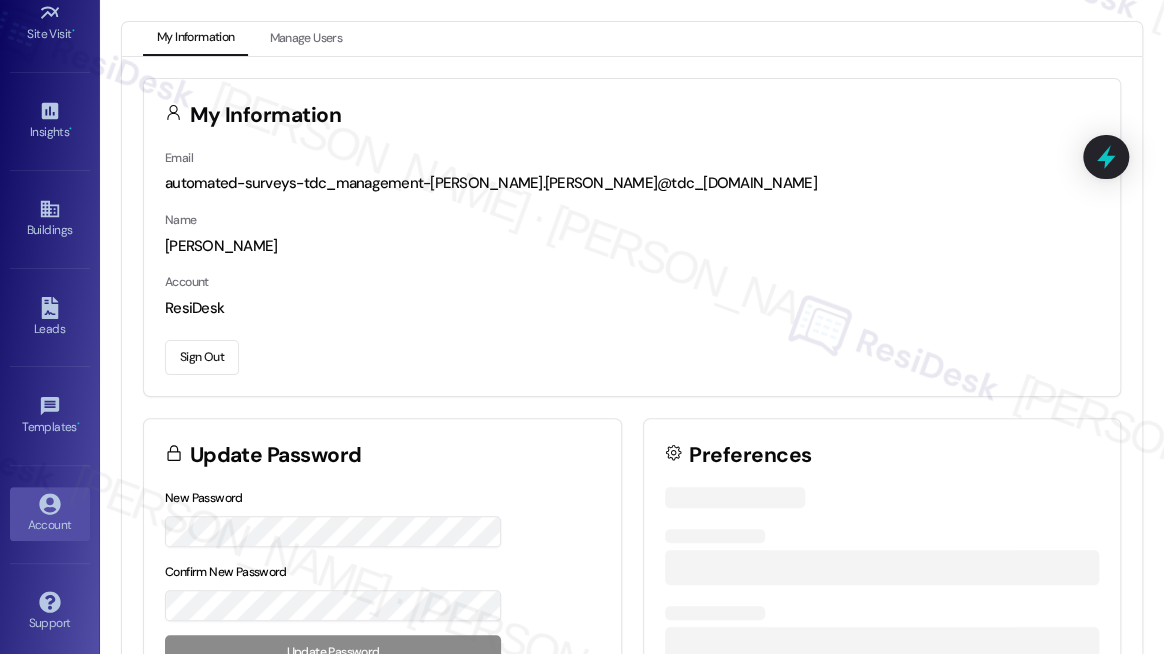 click on "Sign Out" at bounding box center [202, 357] 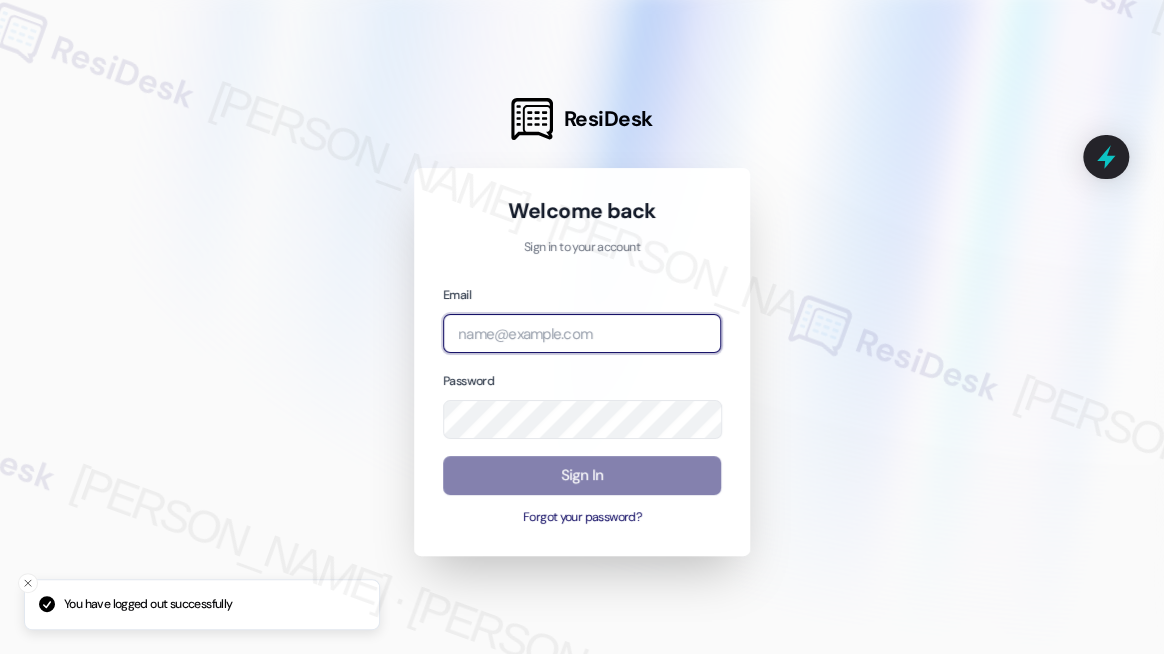 click at bounding box center [582, 333] 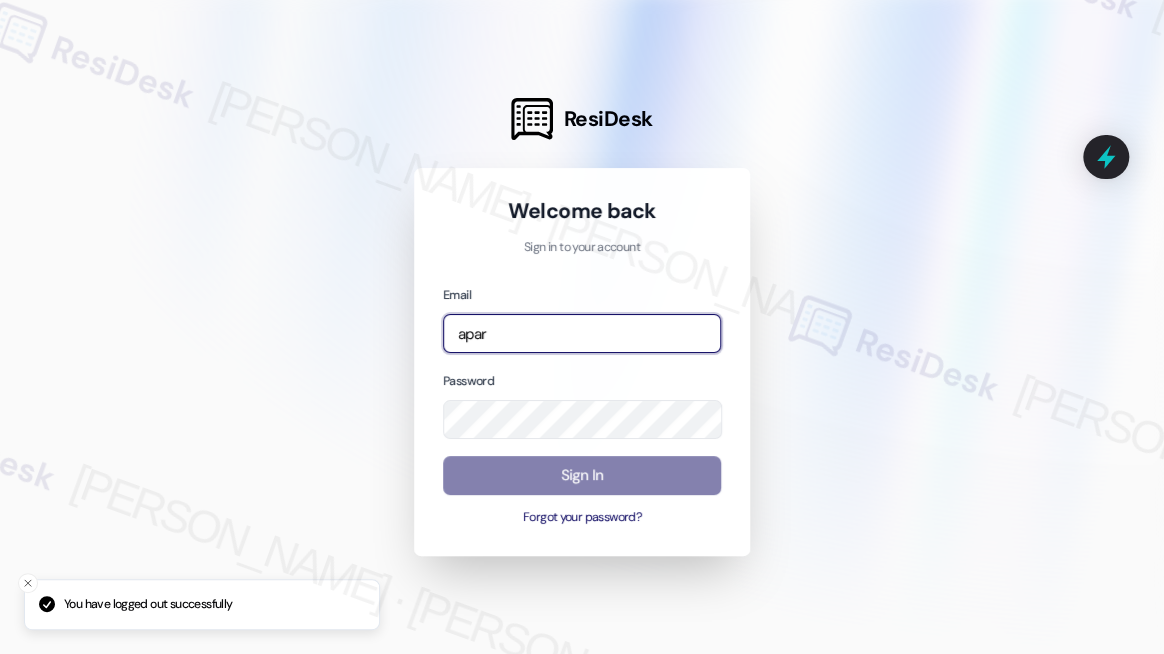 type on "automated-surveys-apartment_management_pros-[PERSON_NAME].[PERSON_NAME]@apartment_management_[DOMAIN_NAME]" 